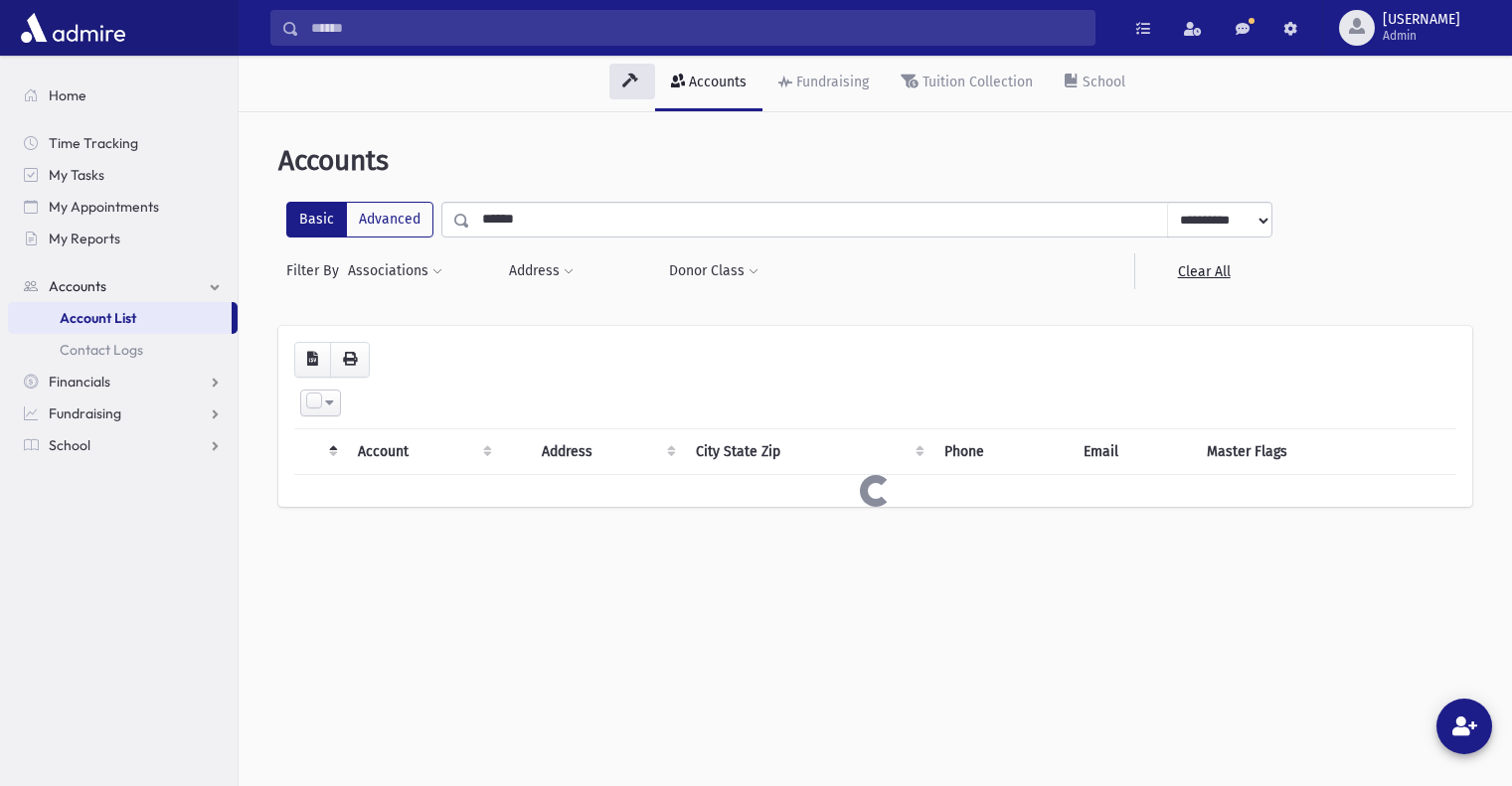 scroll, scrollTop: 0, scrollLeft: 0, axis: both 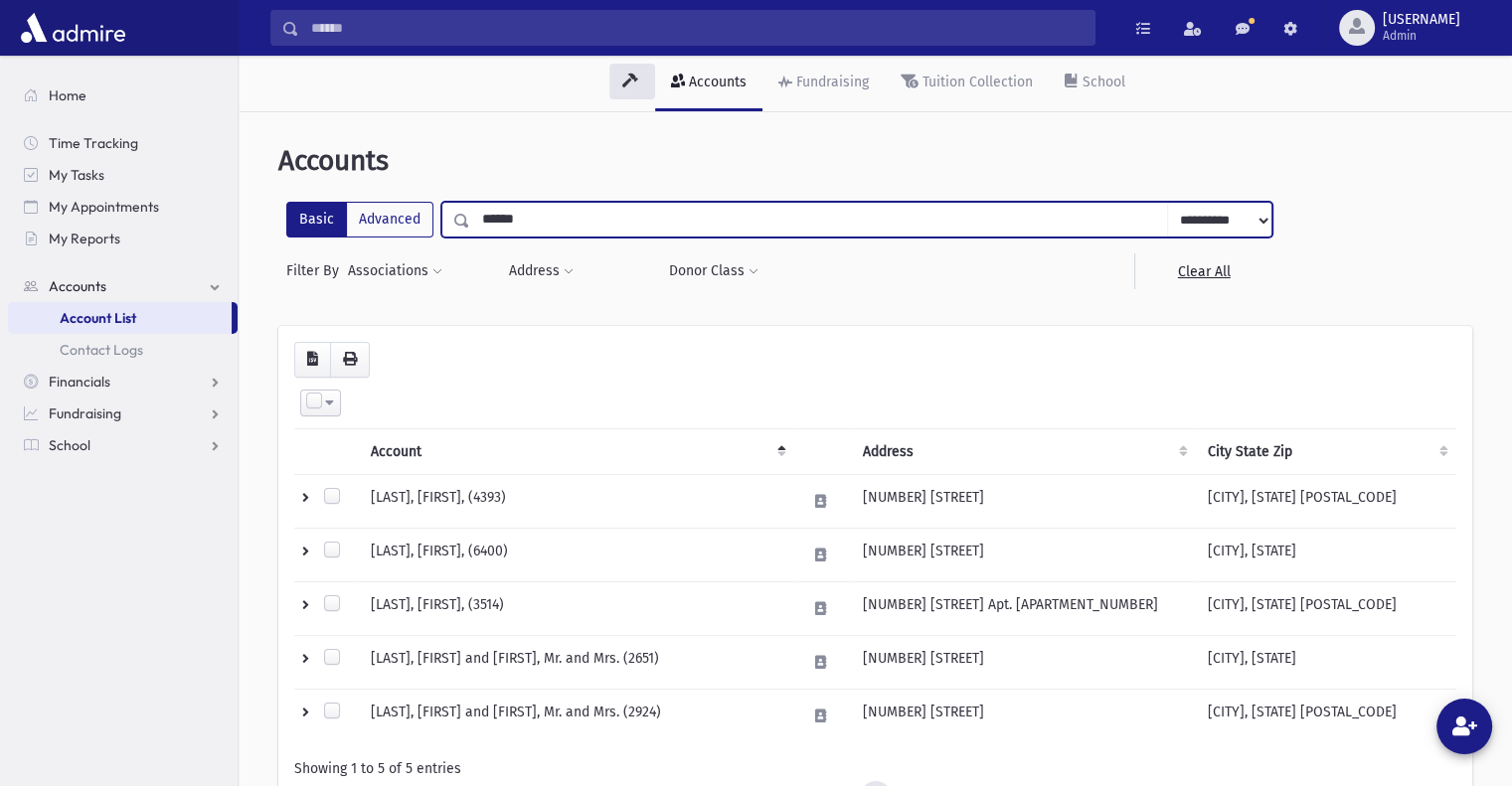 drag, startPoint x: 513, startPoint y: 220, endPoint x: 377, endPoint y: 186, distance: 140.18559 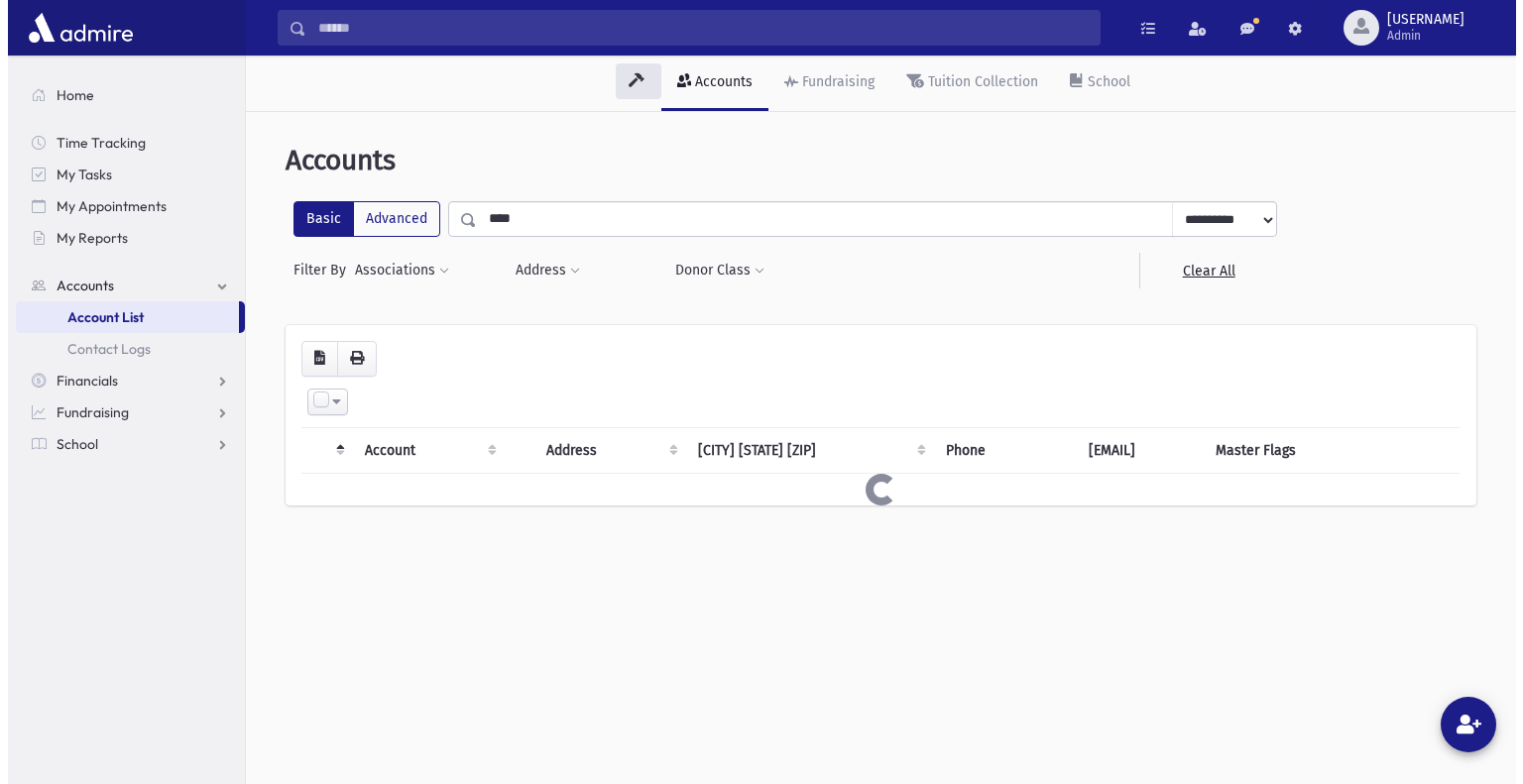 scroll, scrollTop: 0, scrollLeft: 0, axis: both 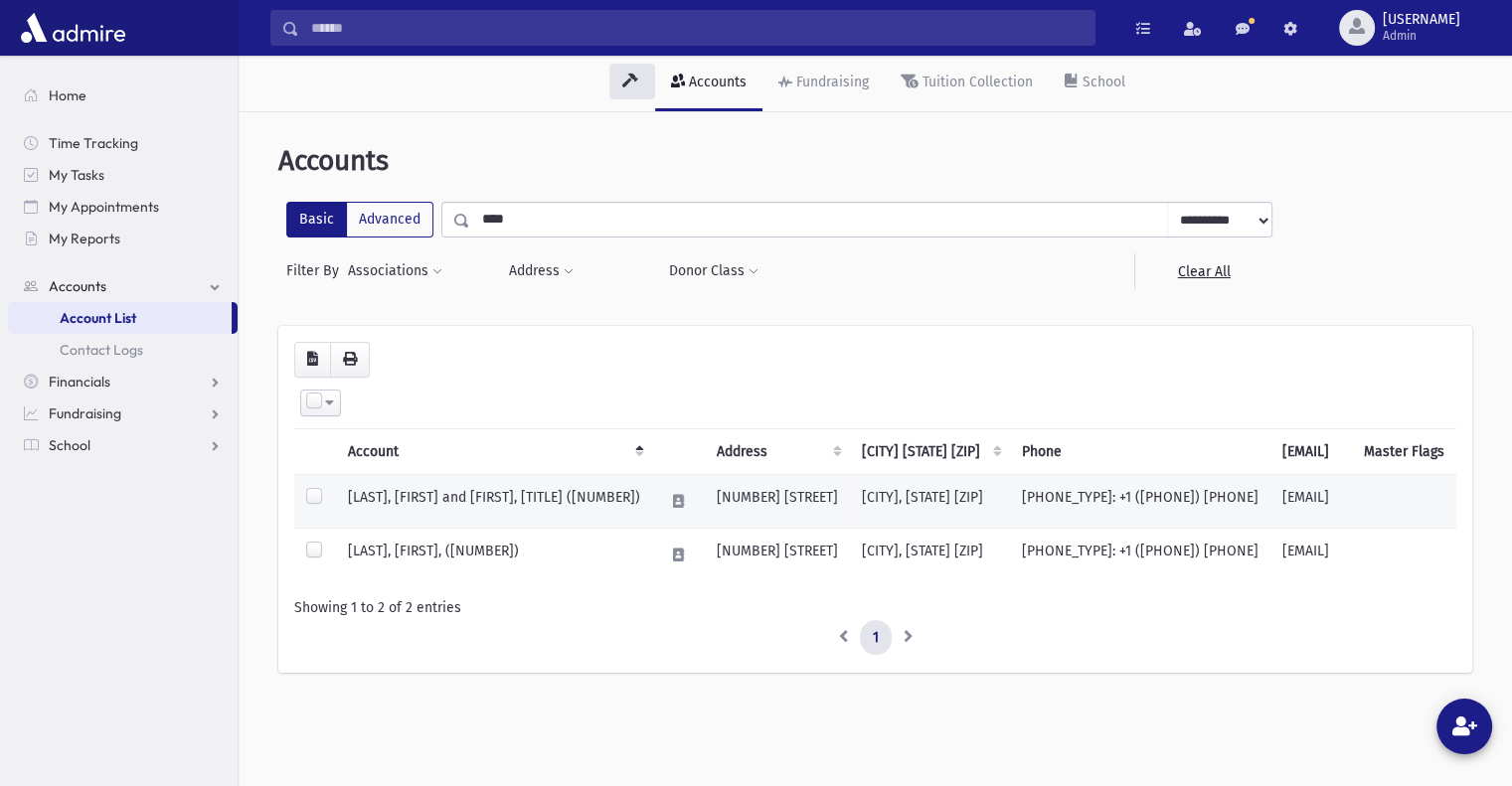 click on "[LAST], [FIRST] and [FIRST], [TITLE] ([NUMBER])" at bounding box center [494, 501] 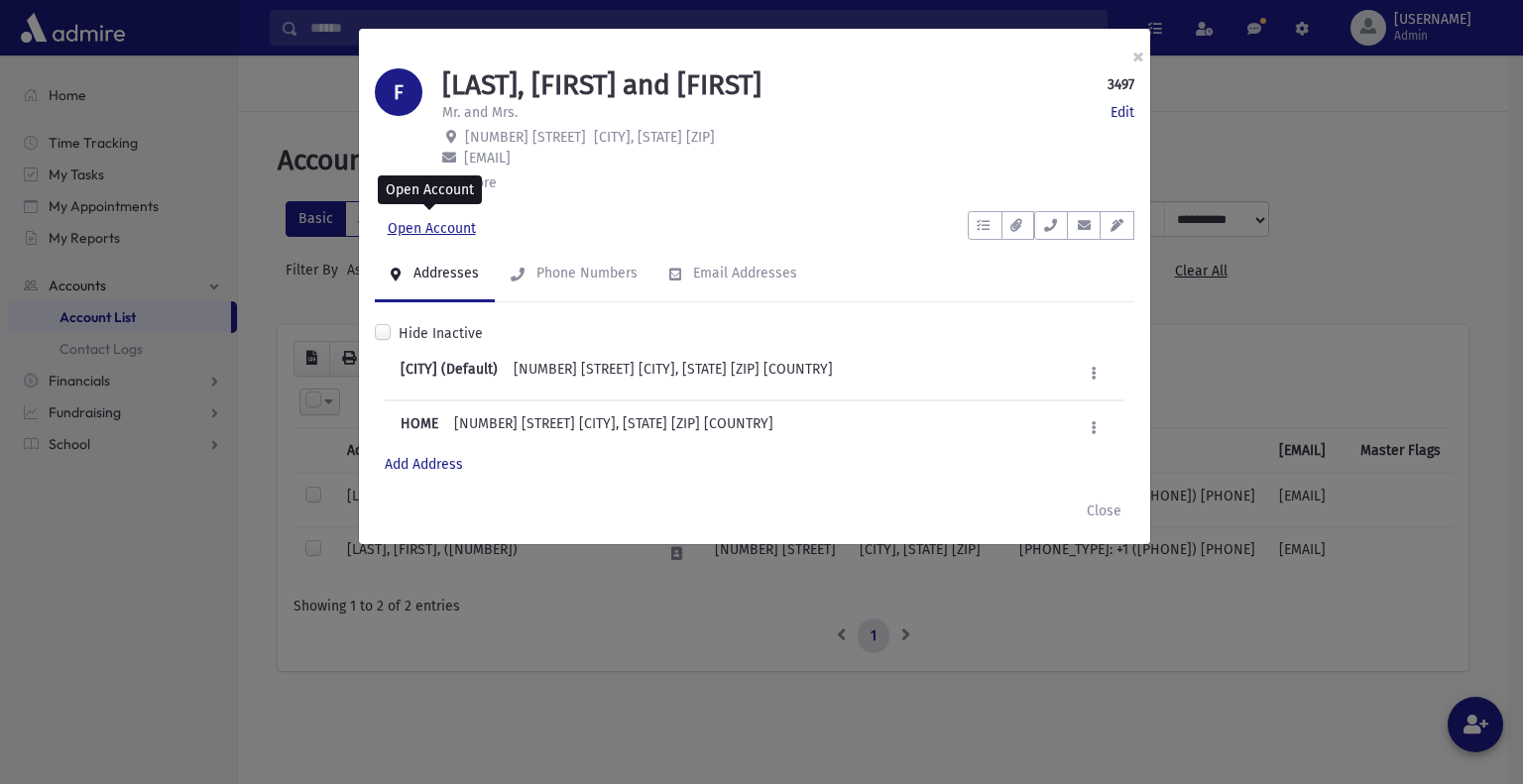 click on "Open Account" at bounding box center (431, 229) 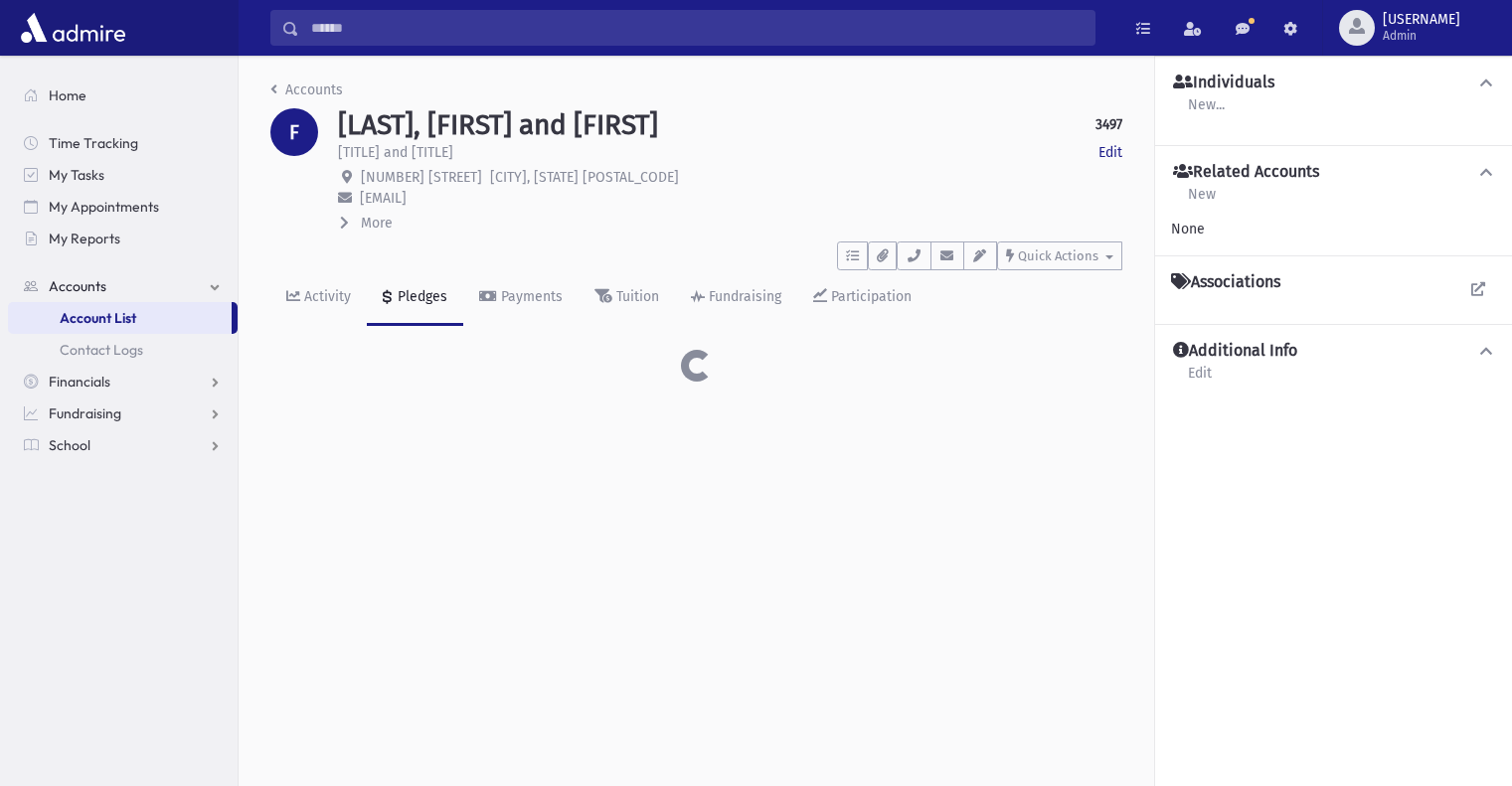 scroll, scrollTop: 0, scrollLeft: 0, axis: both 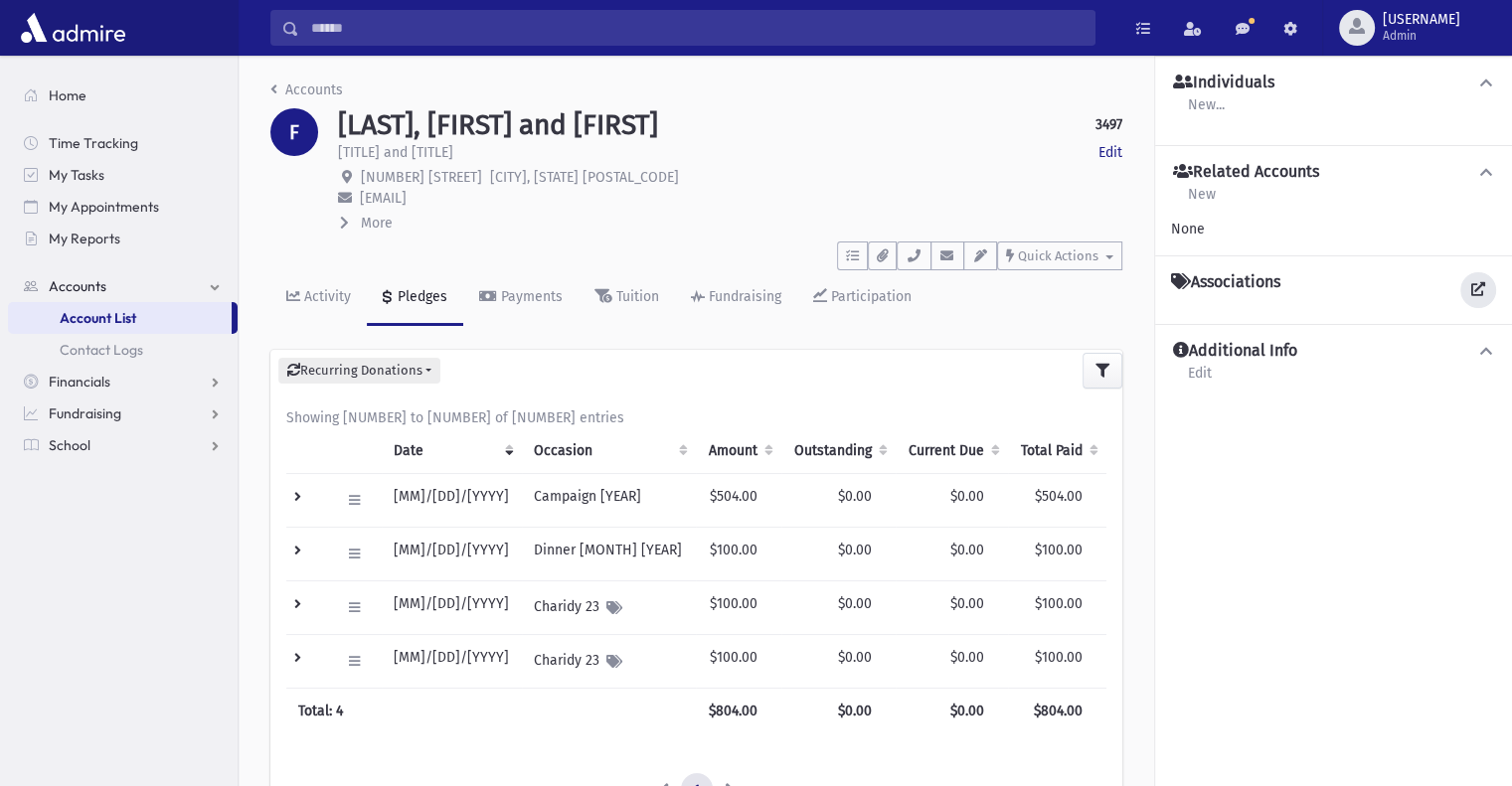 click at bounding box center (1478, 289) 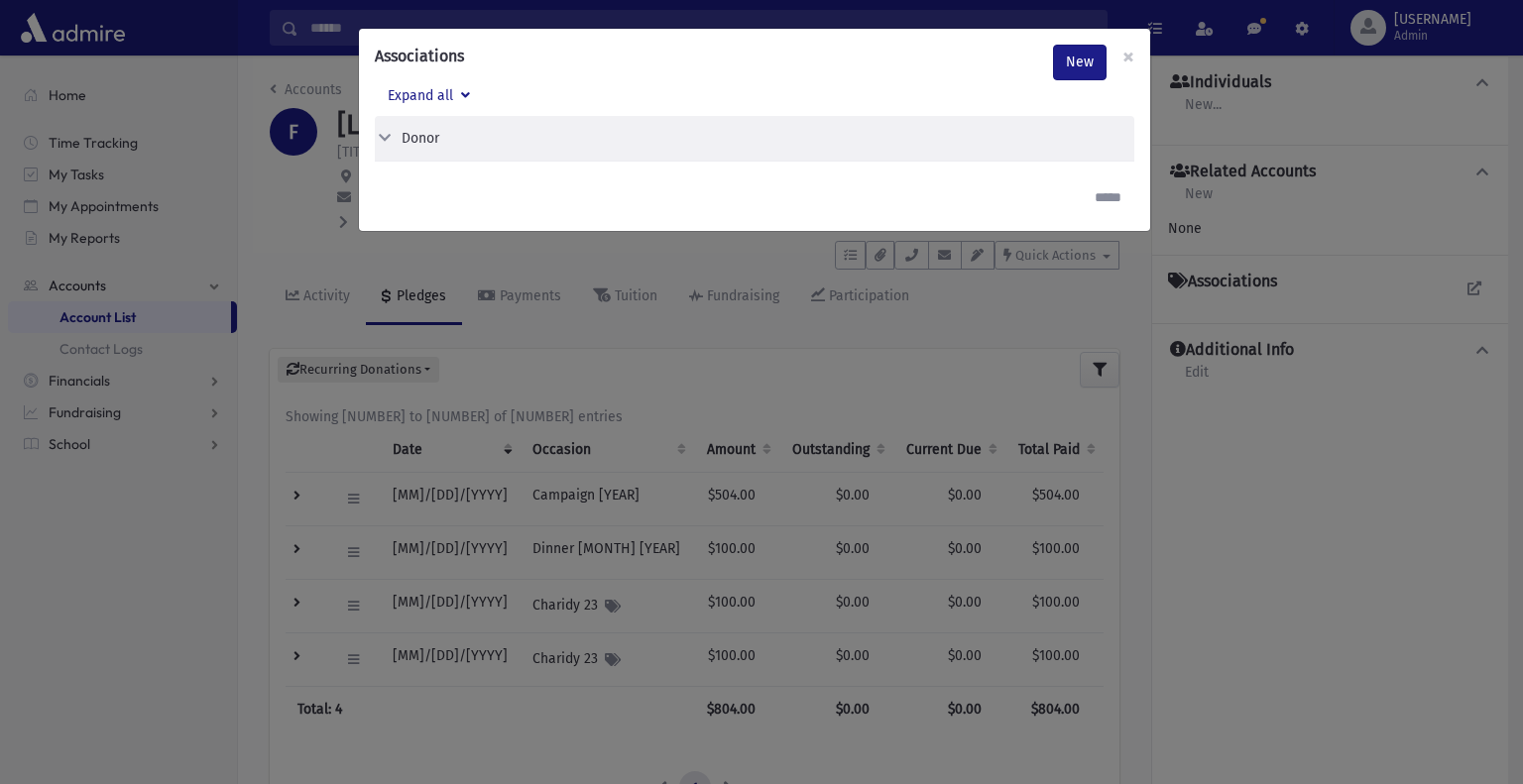 click on "Associations
New
×
Expand all
Donor
Edit
Delete
Donor
Edit Delete" at bounding box center (762, 392) 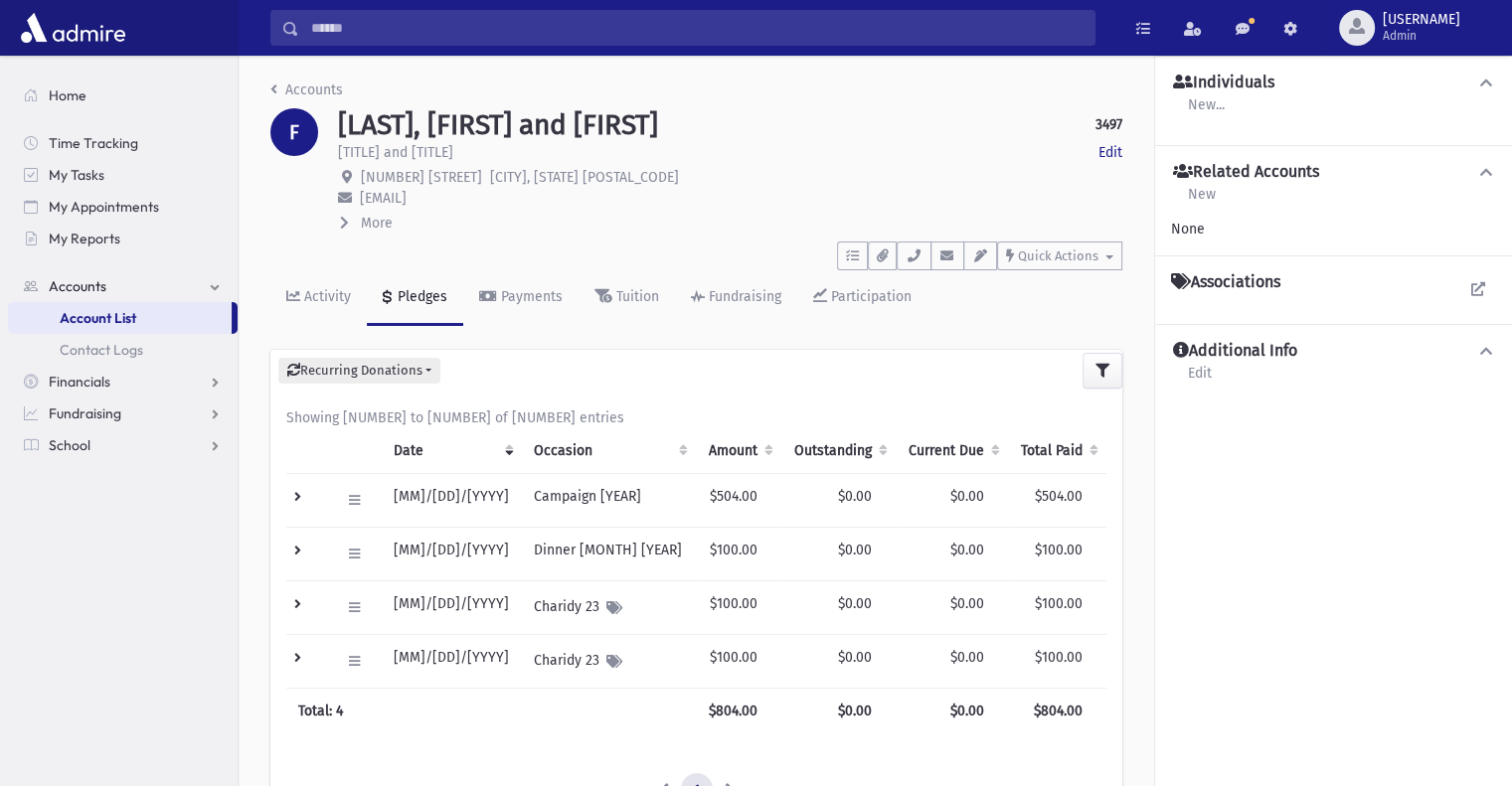 click at bounding box center (307, 500) 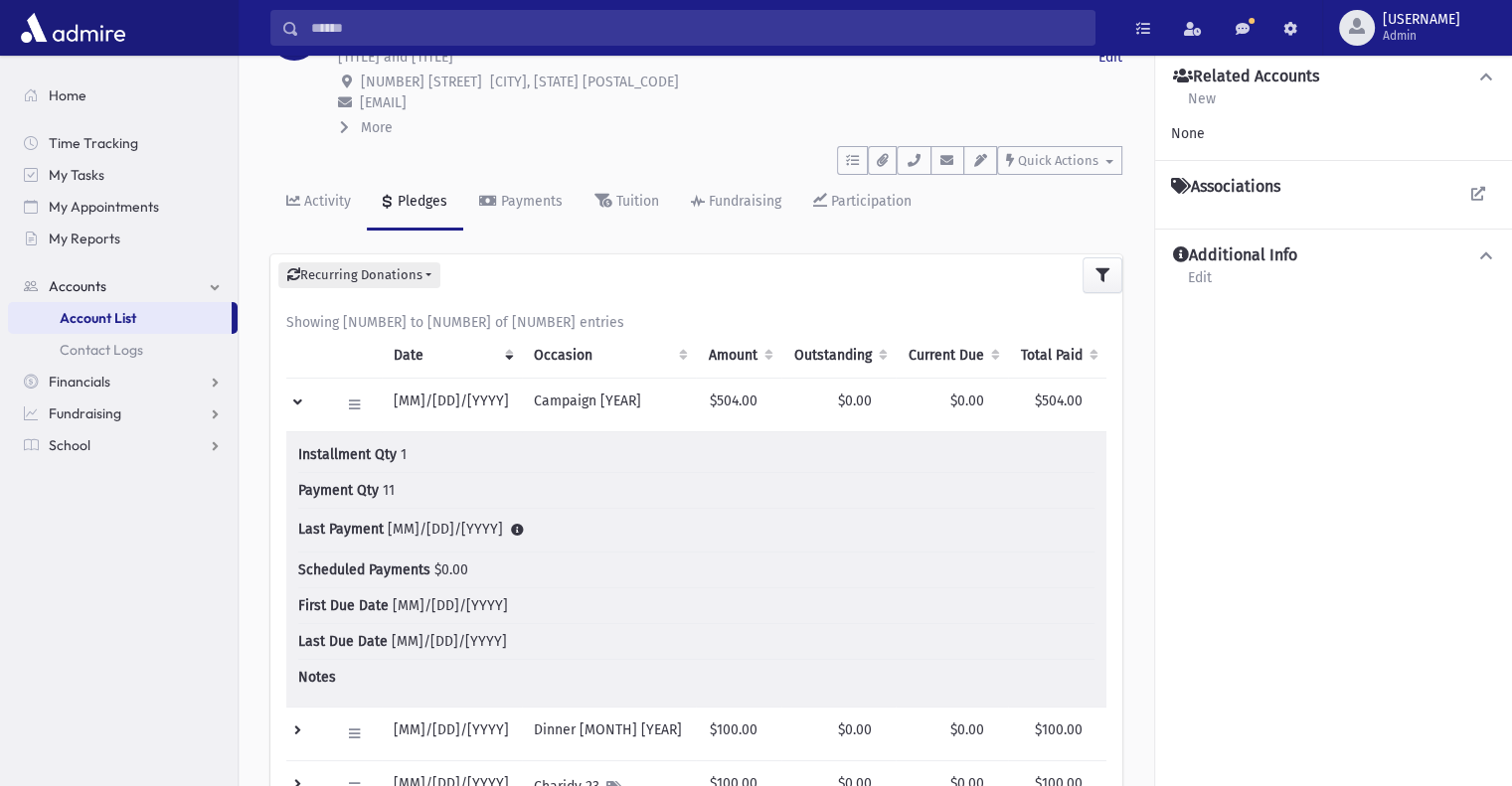 scroll, scrollTop: 94, scrollLeft: 0, axis: vertical 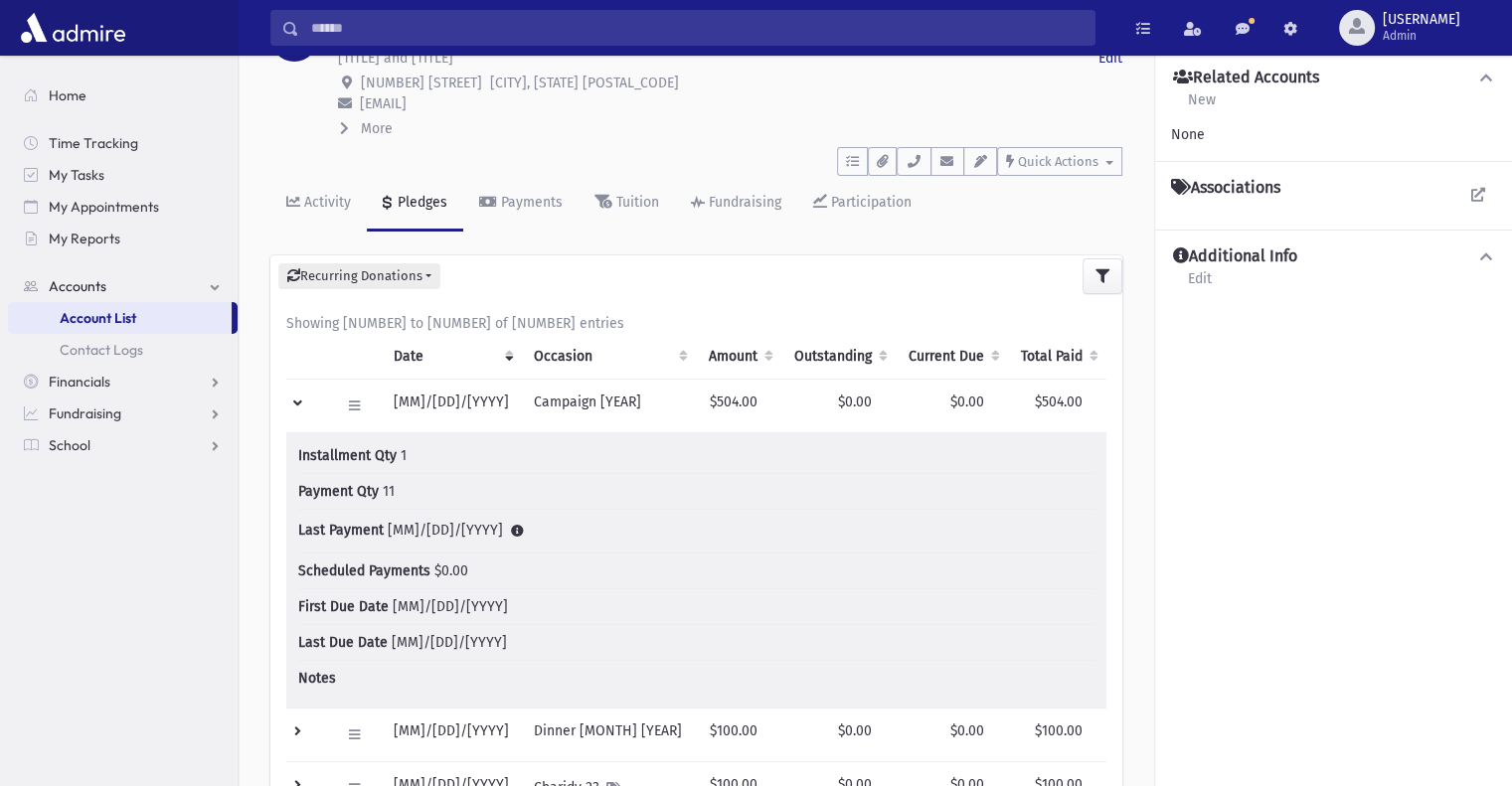 click at bounding box center (307, 405) 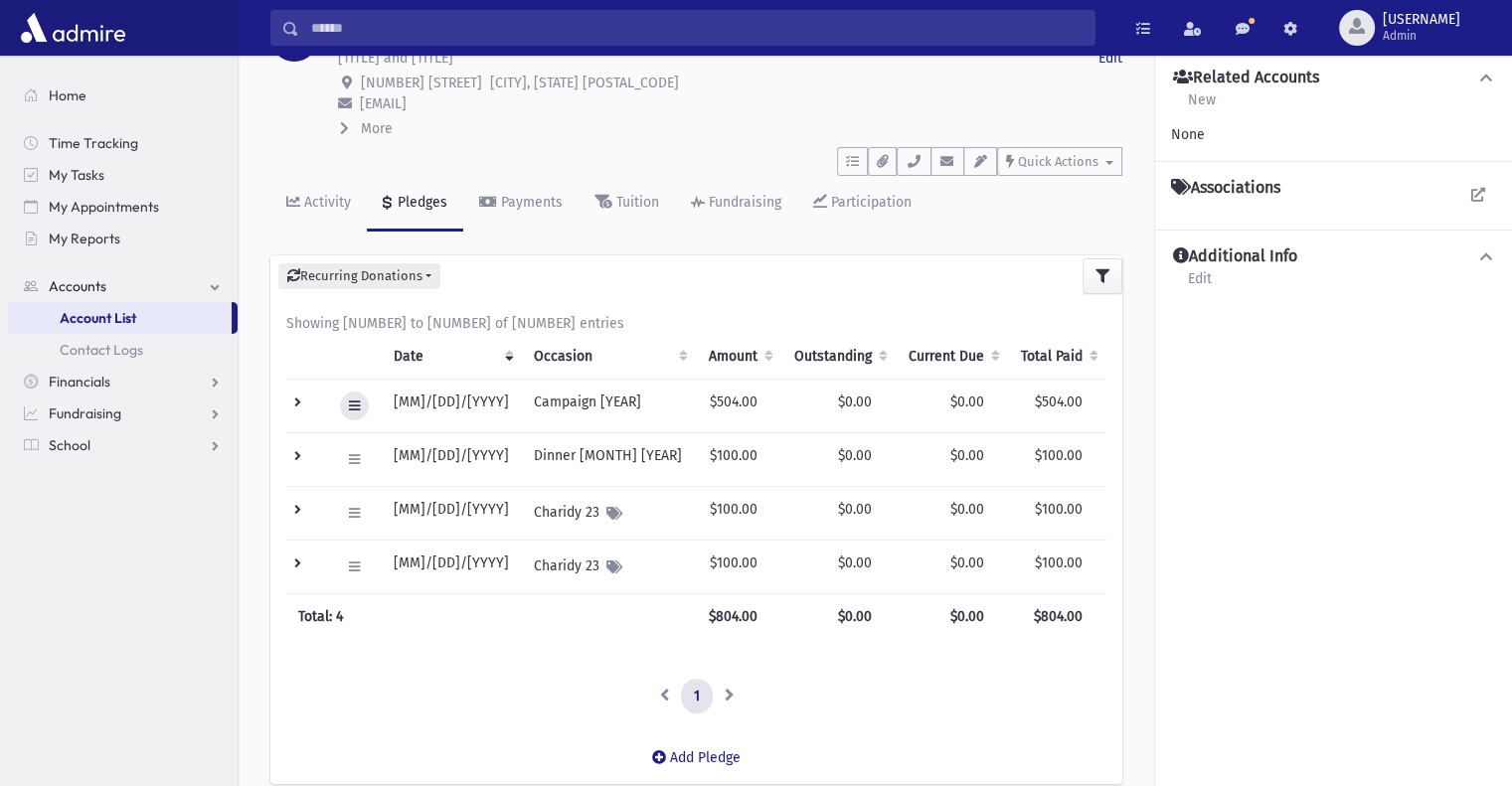 click at bounding box center [354, 405] 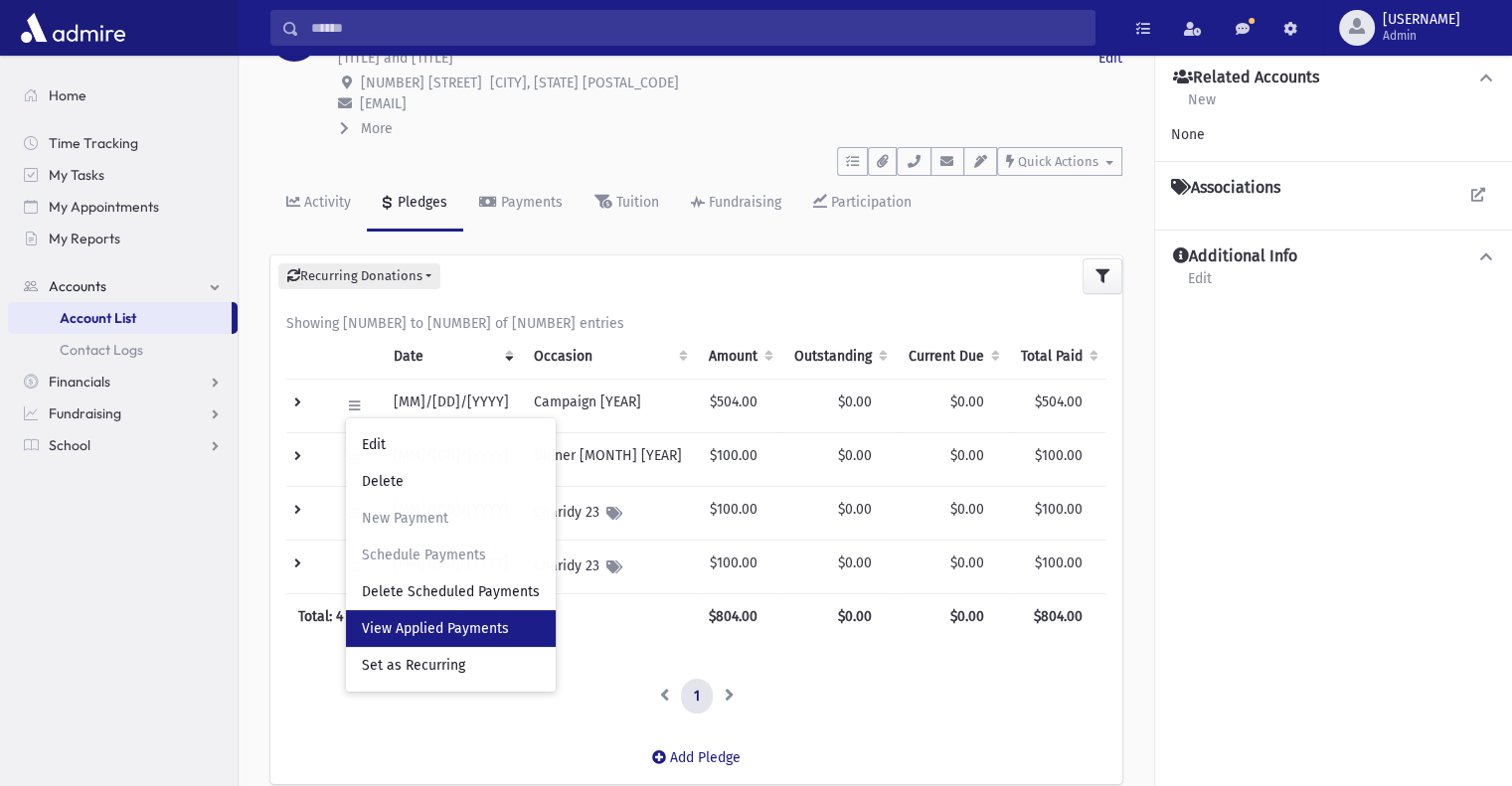 click on "View Applied Payments" at bounding box center (435, 628) 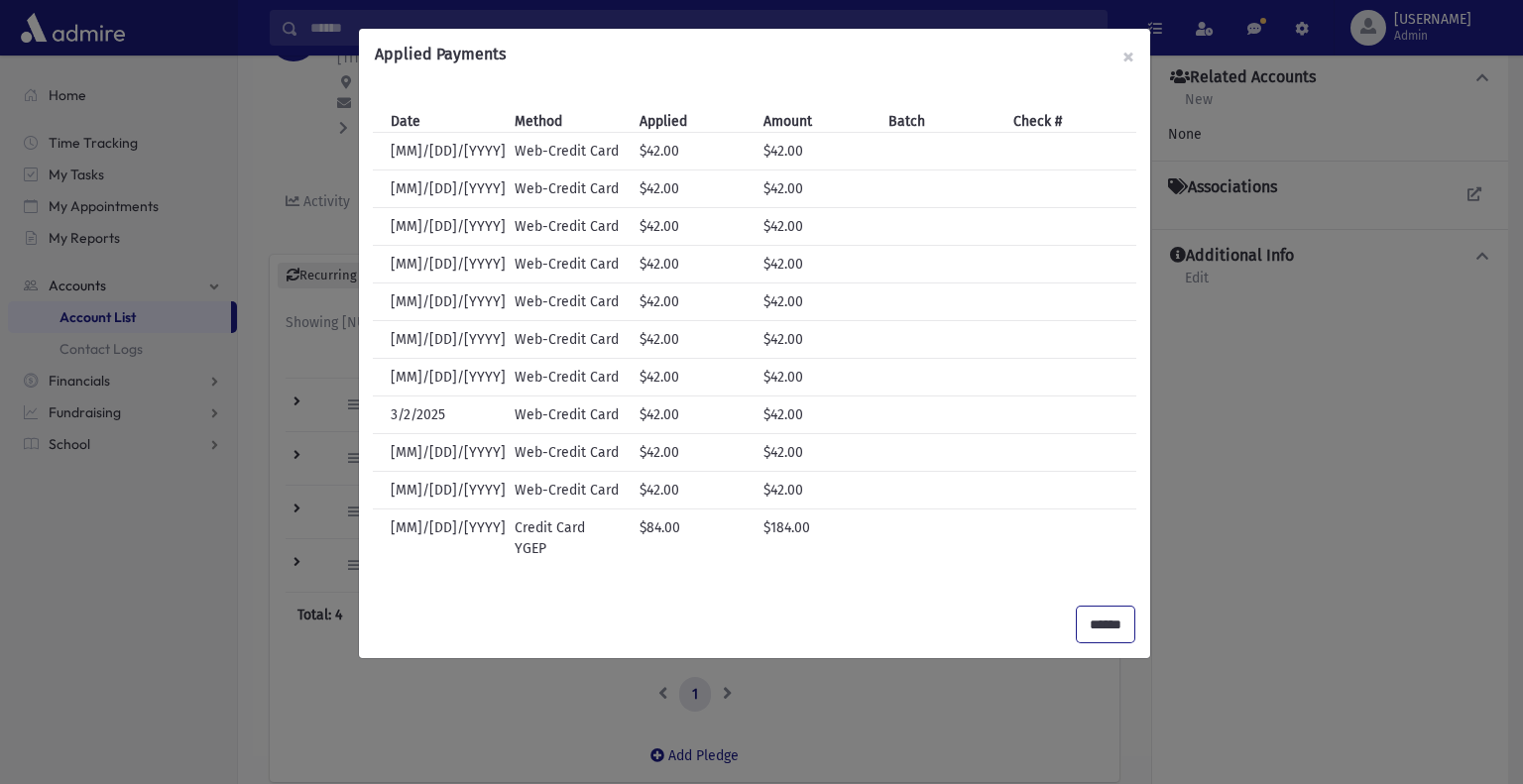 click on "******" at bounding box center [1106, 624] 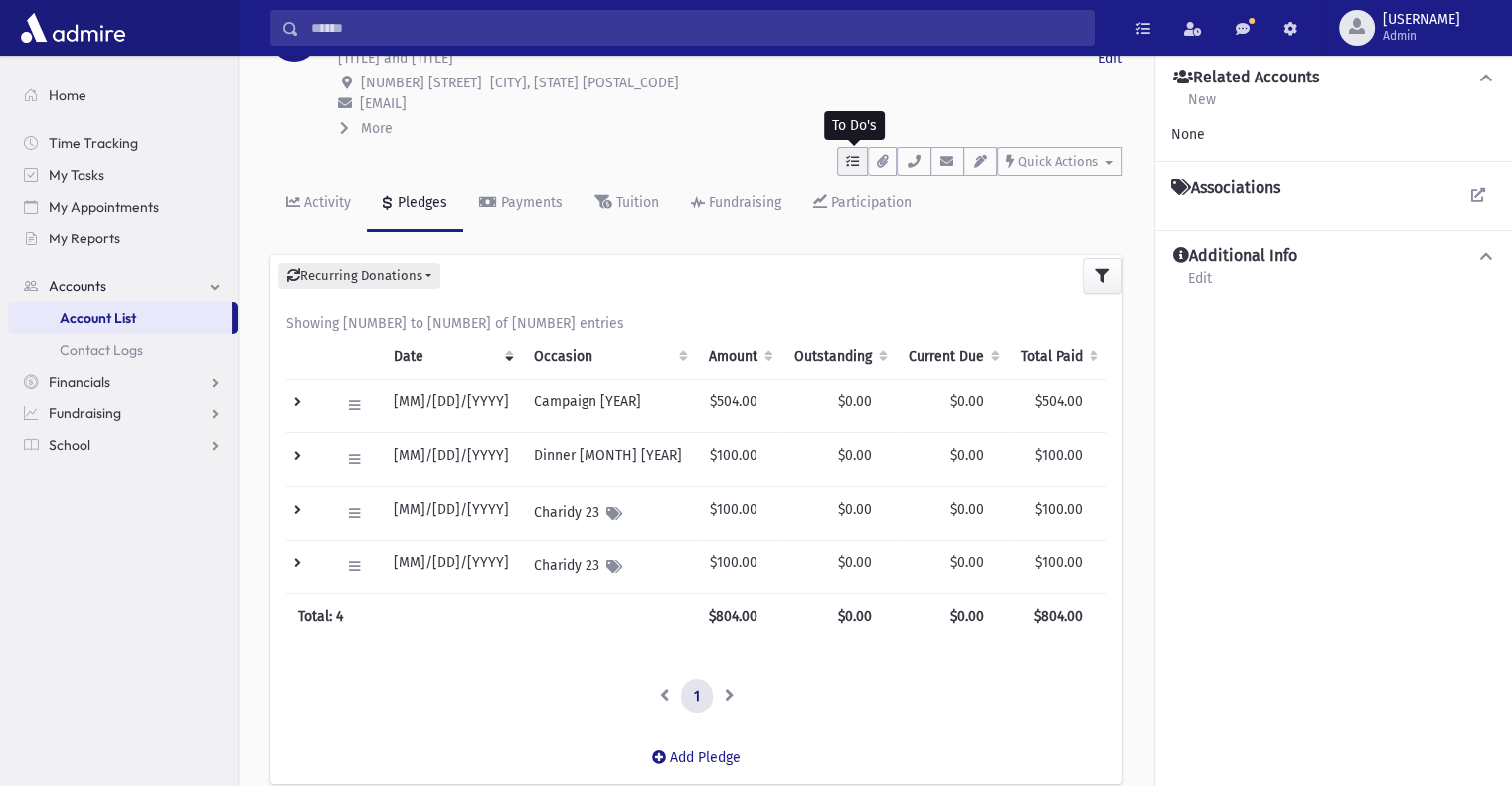 click at bounding box center [852, 161] 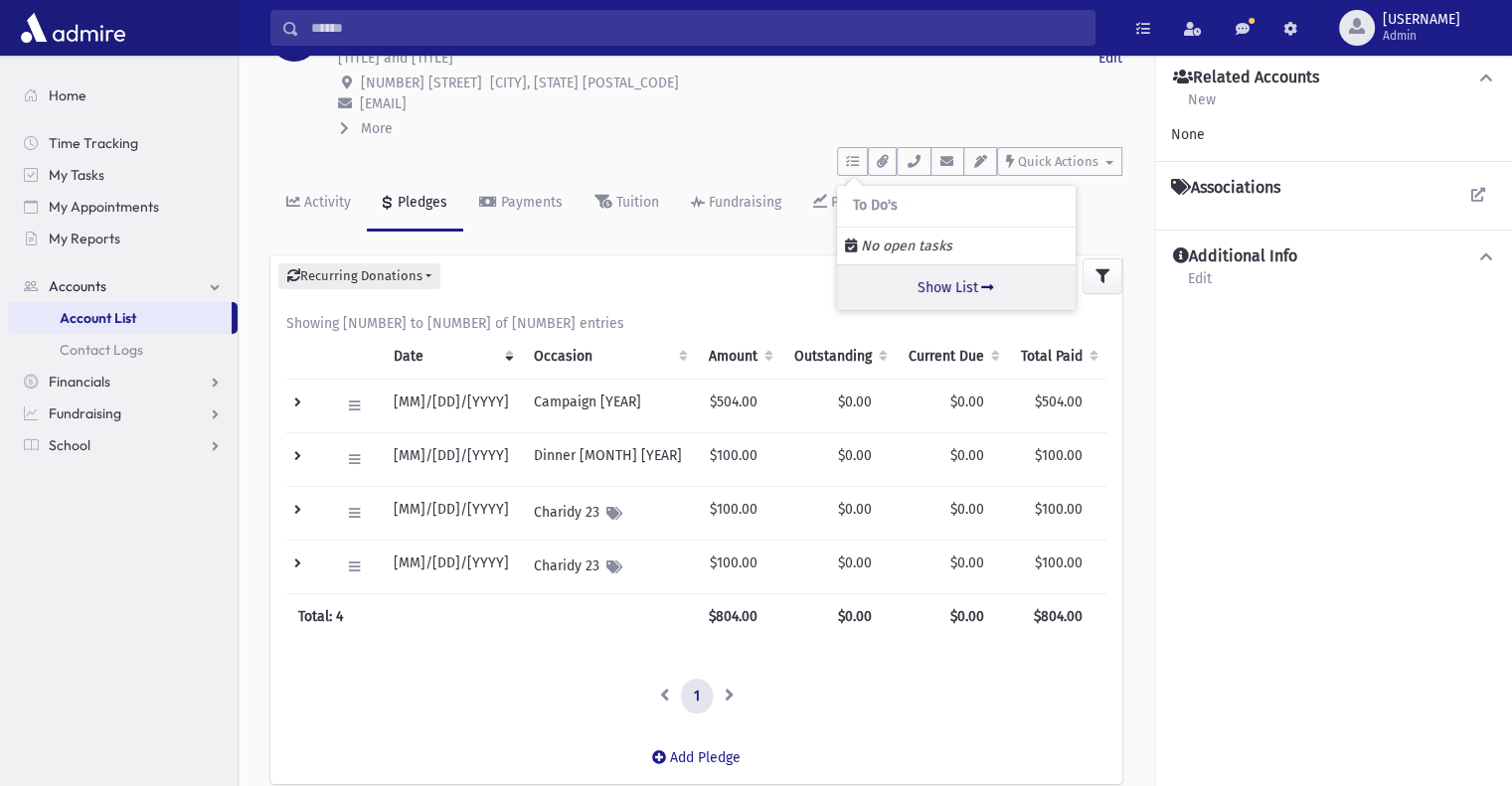 click on "Show List" at bounding box center (956, 287) 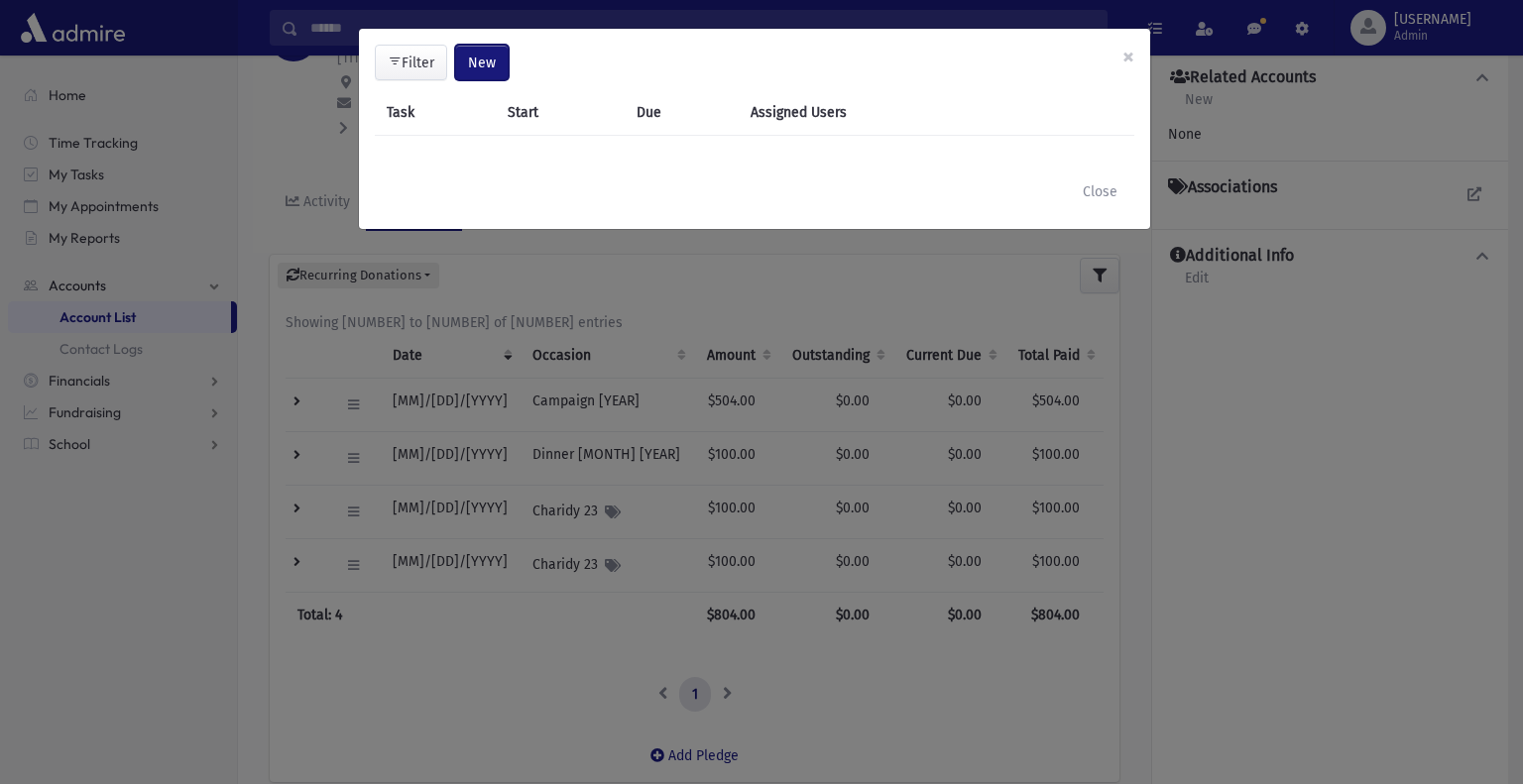 click on "New" at bounding box center (482, 62) 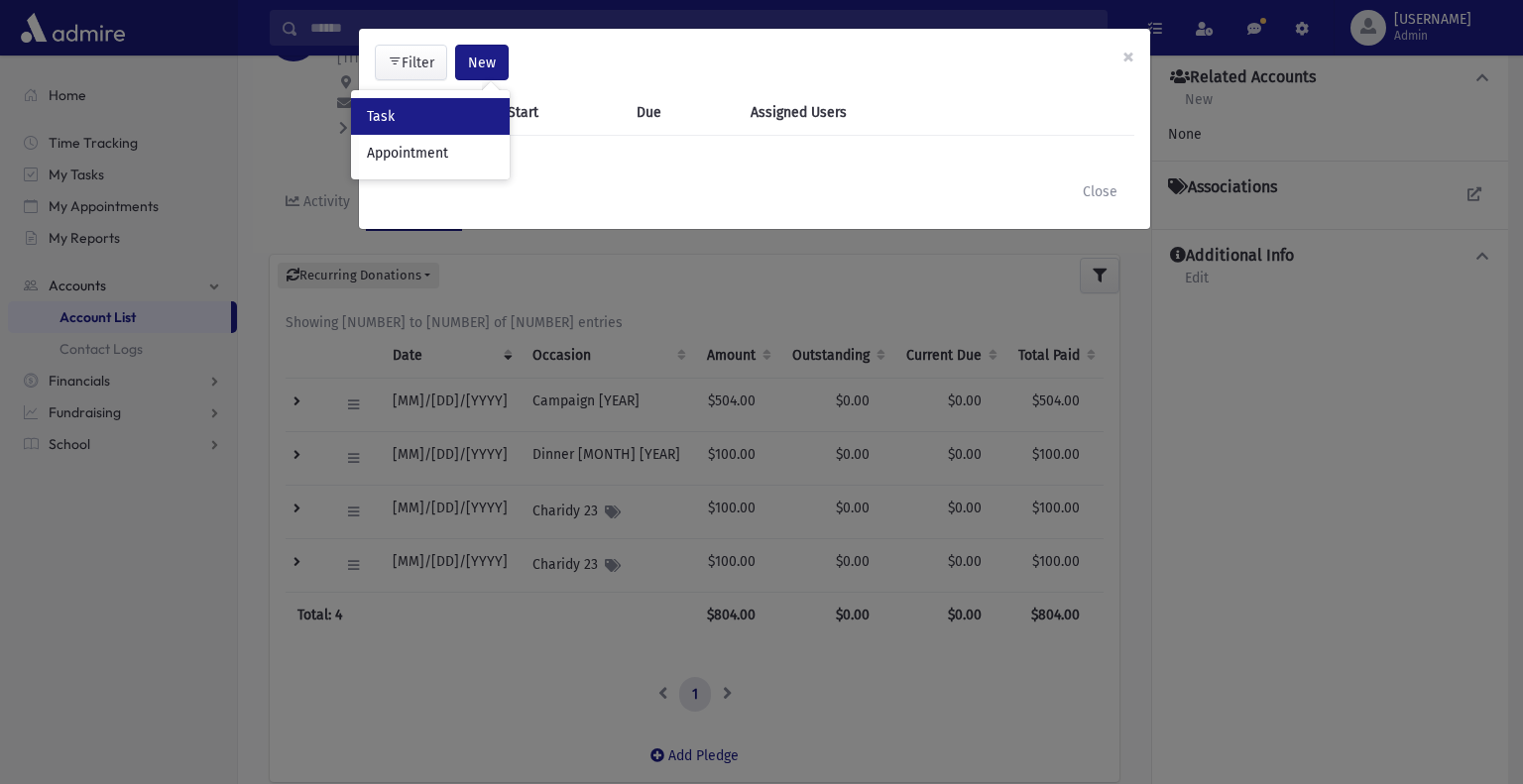 click on "Task" at bounding box center [430, 116] 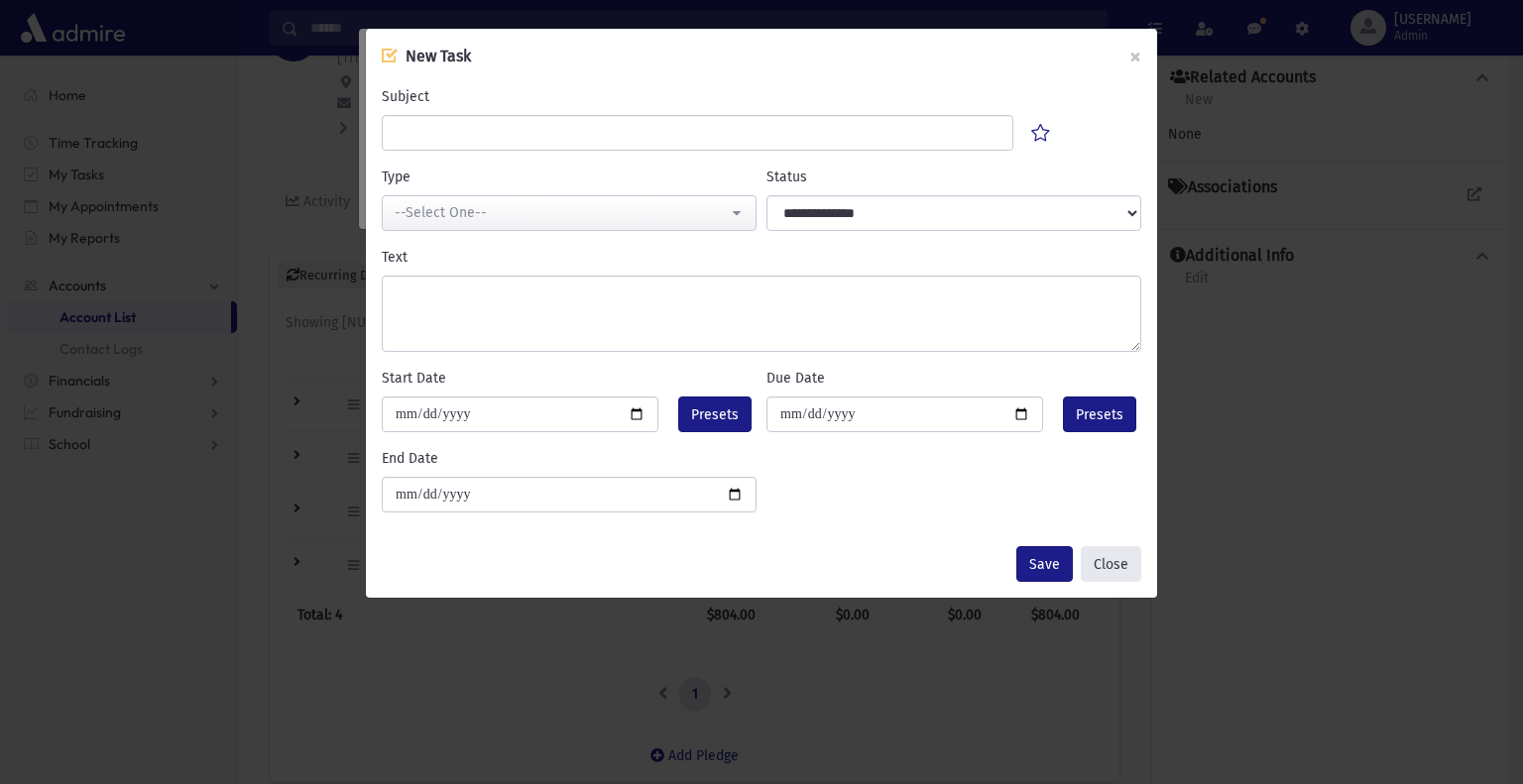 click on "Close" at bounding box center [1111, 564] 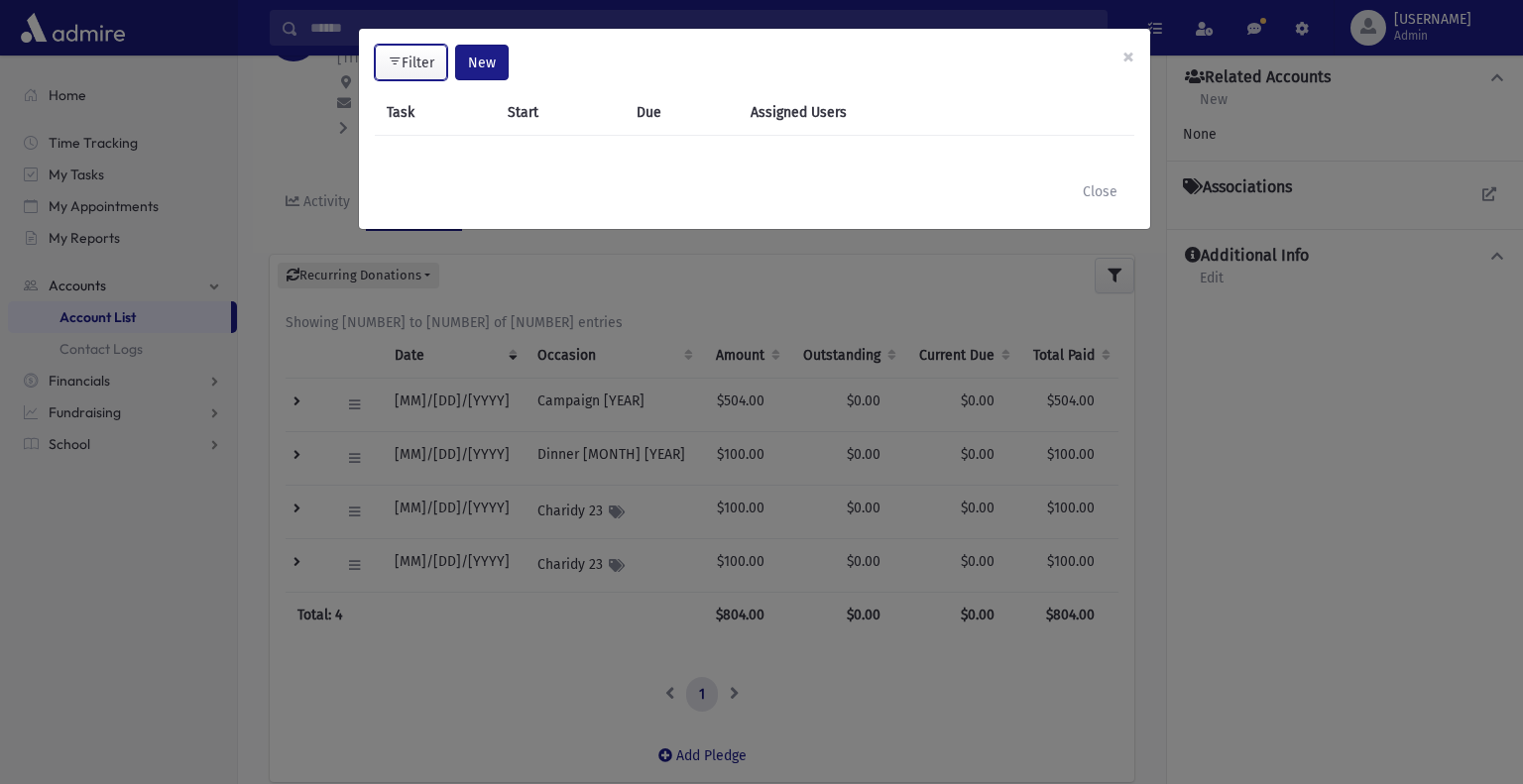 click at bounding box center [395, 62] 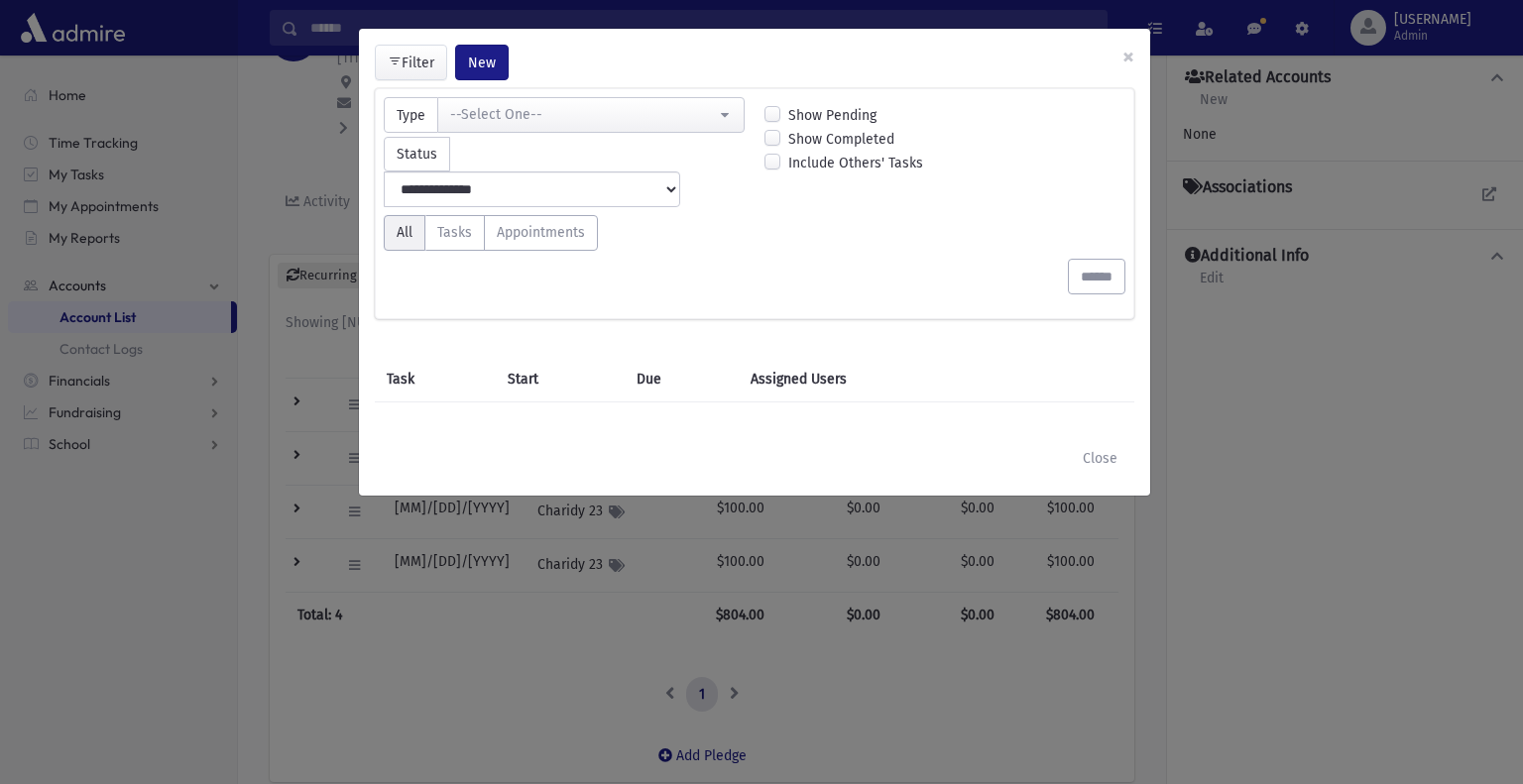 click on "Show Completed" at bounding box center [841, 139] 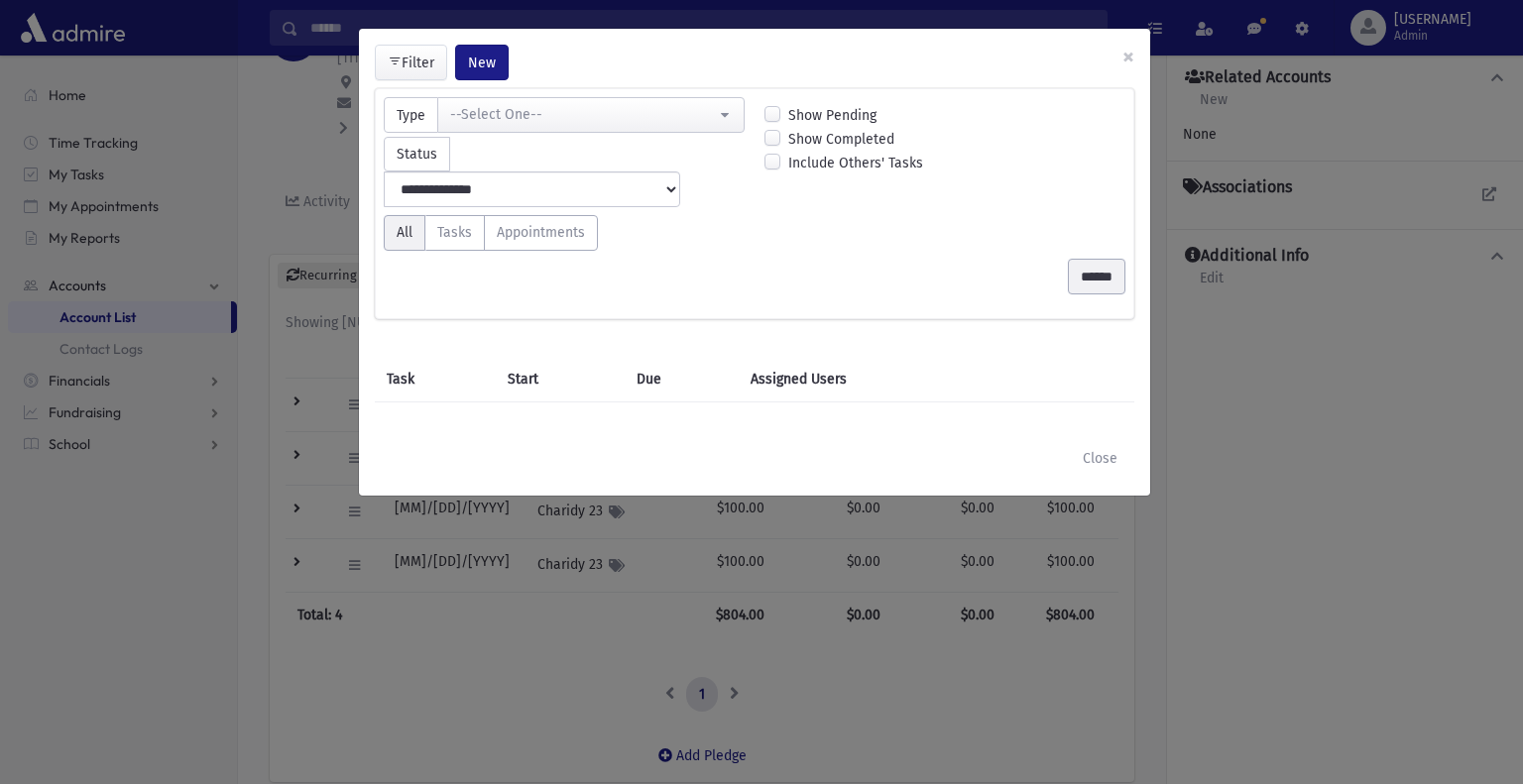 click on "******" at bounding box center [1097, 277] 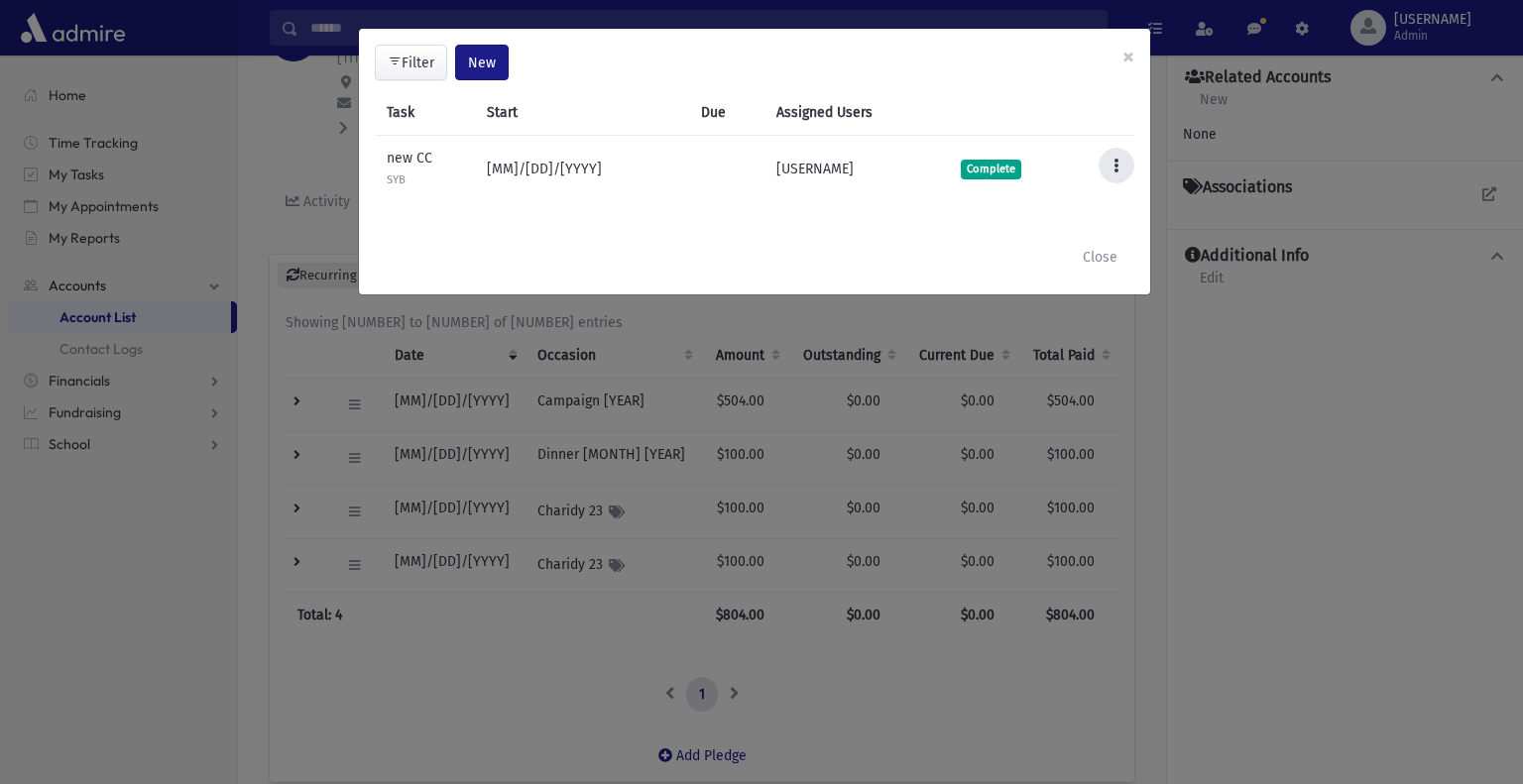 click at bounding box center [1116, 166] 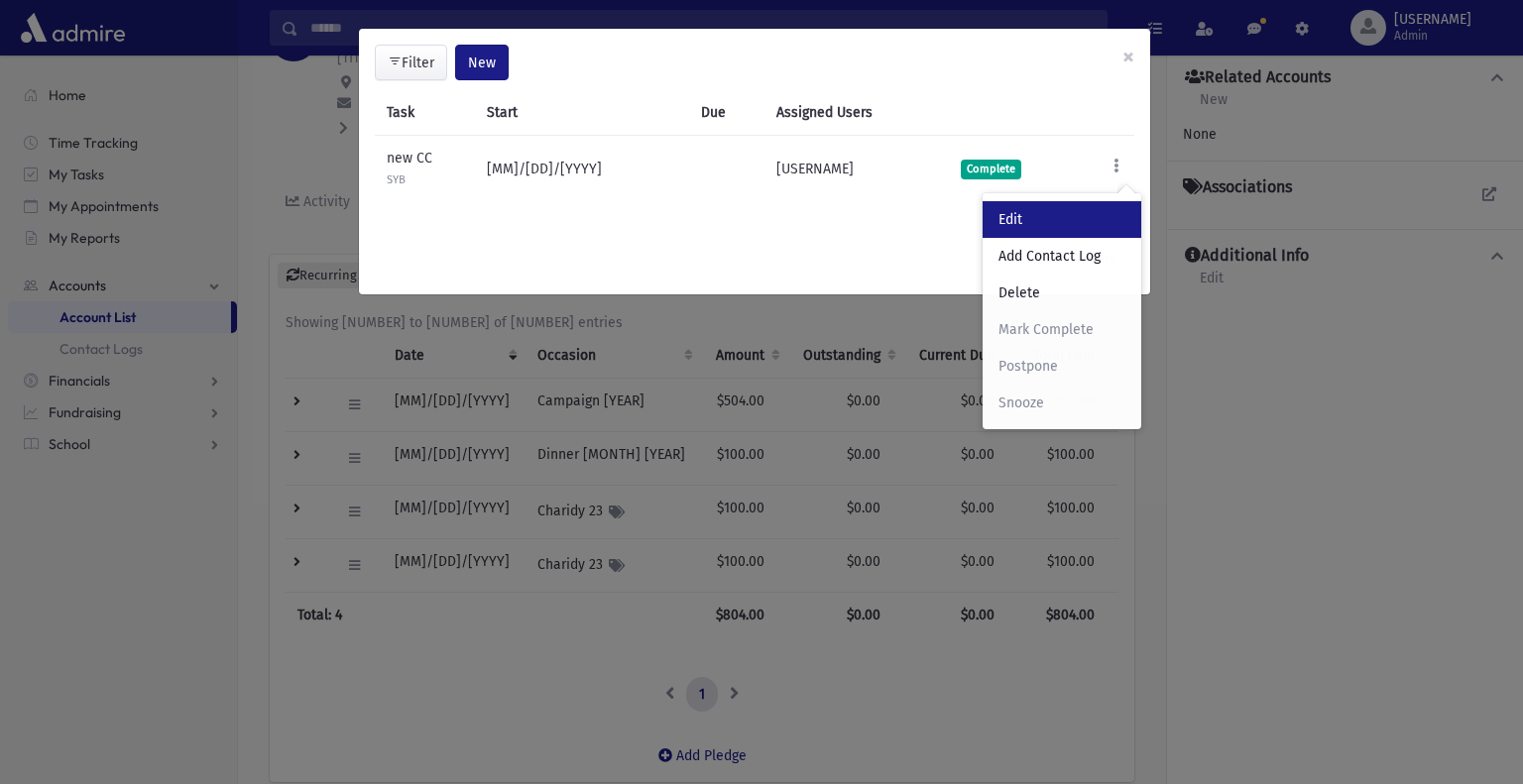 click on "Edit" at bounding box center (1062, 219) 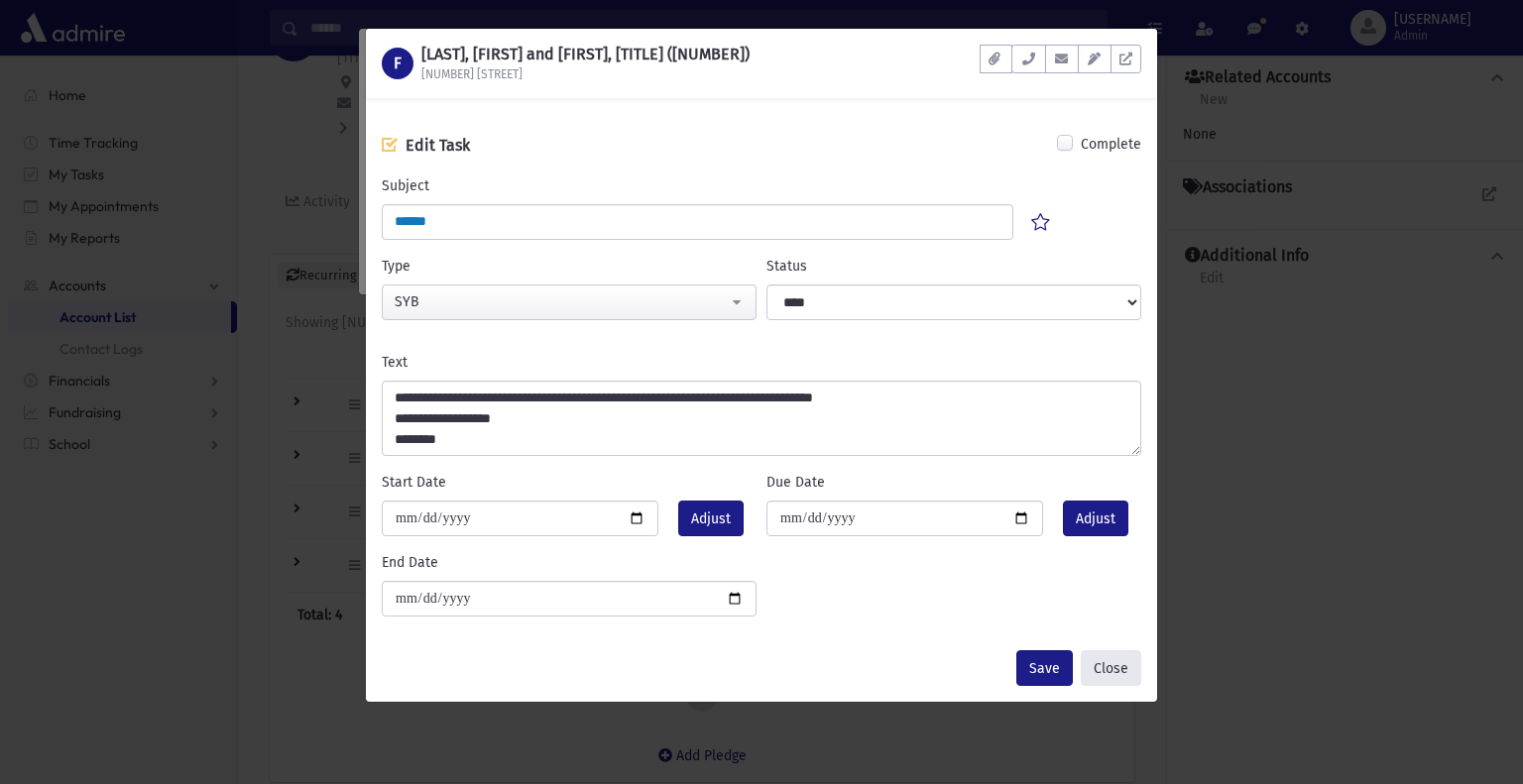 click on "Close" at bounding box center [1111, 668] 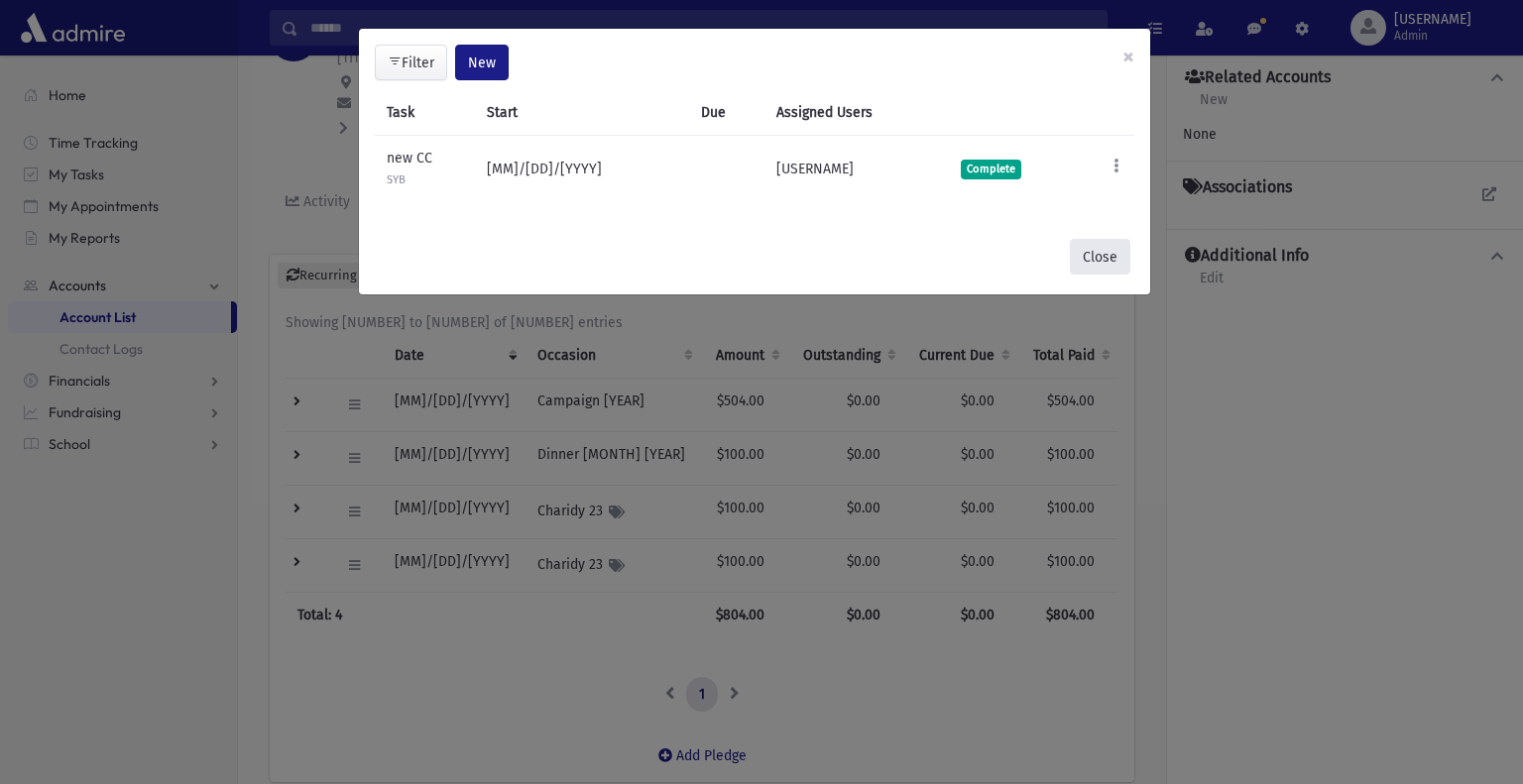 click on "Close" at bounding box center [1100, 257] 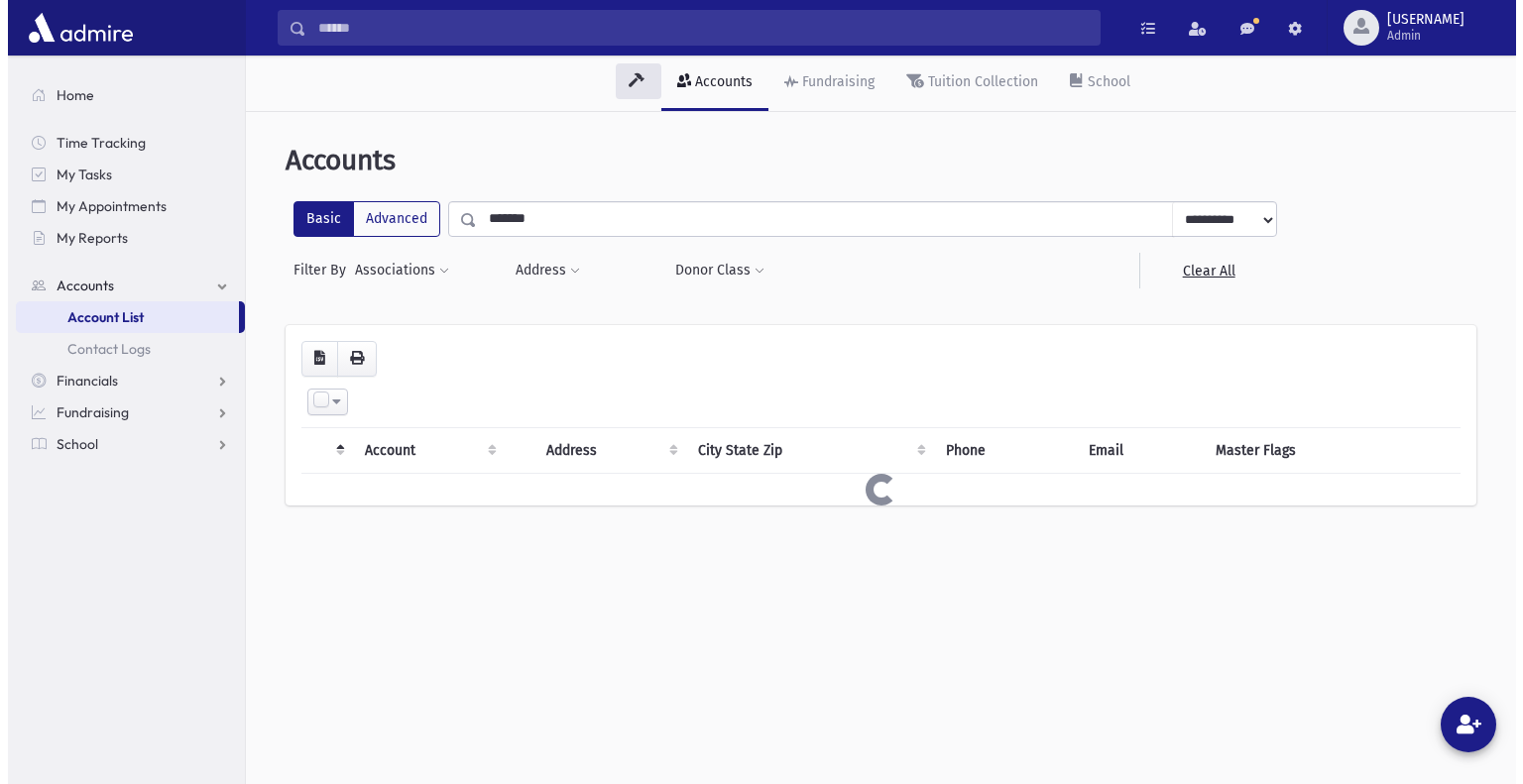 scroll, scrollTop: 0, scrollLeft: 0, axis: both 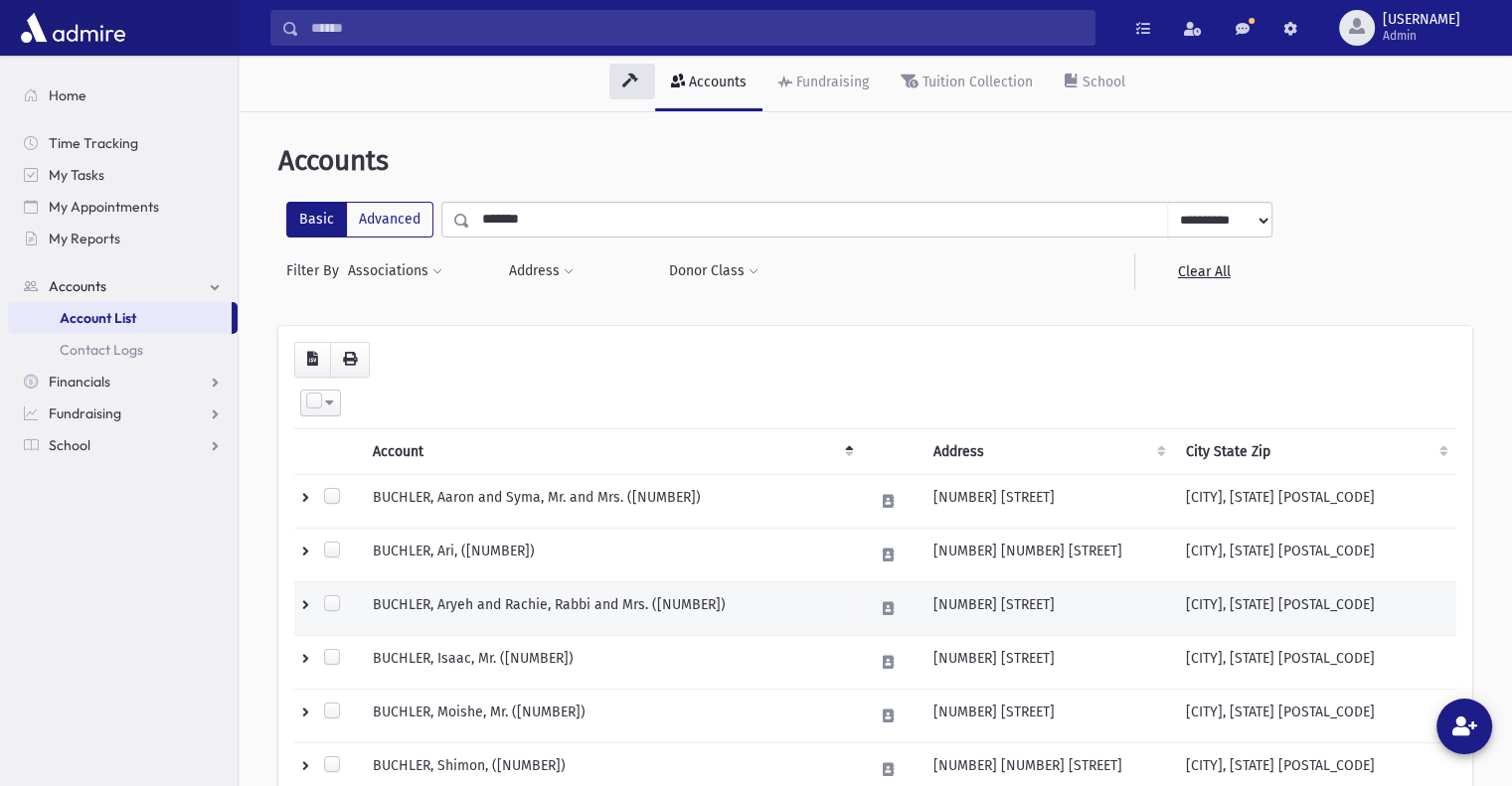 click on "BUCHLER, Aryeh and Rachie, Rabbi and Mrs. ([NUMBER])" at bounding box center [611, 501] 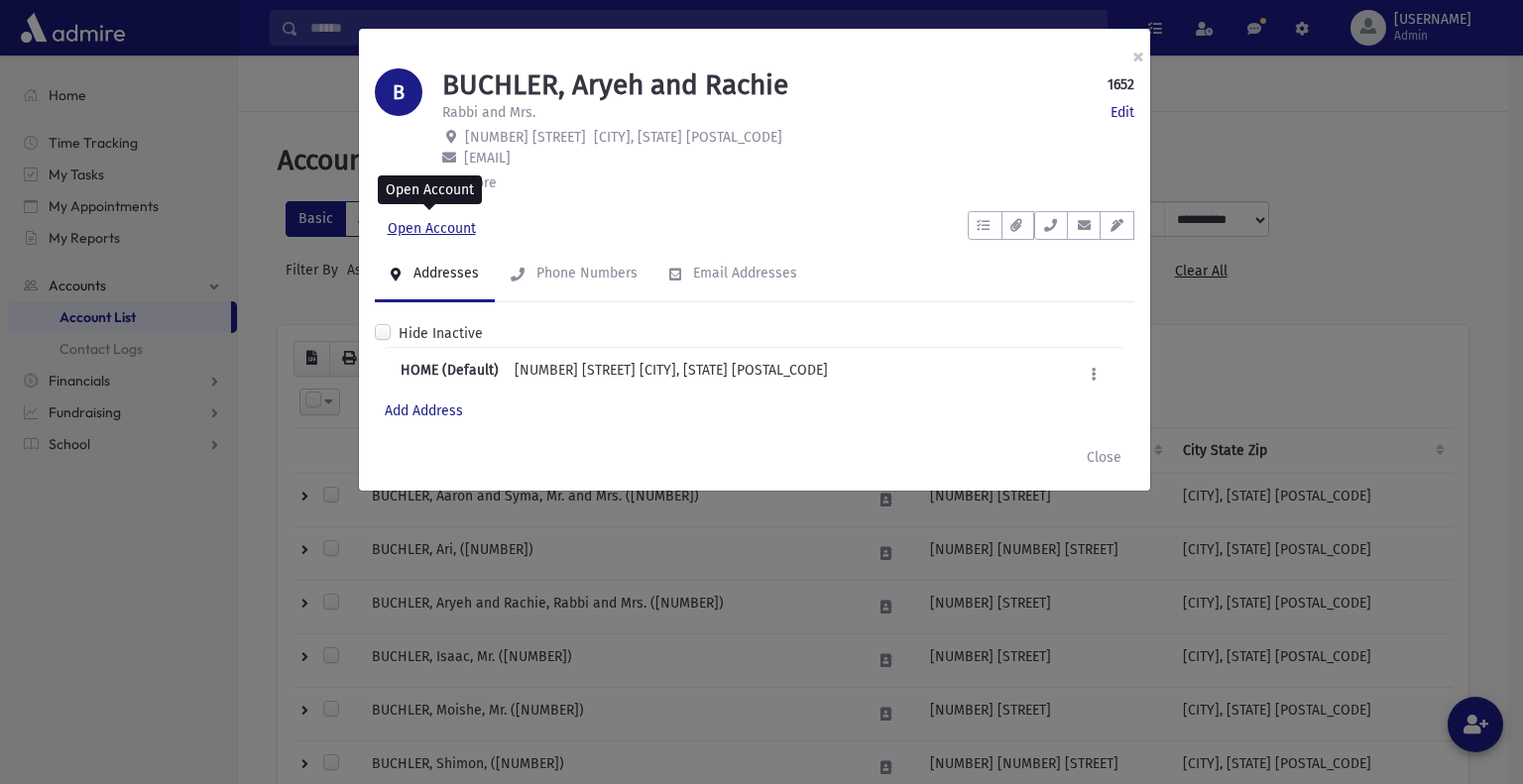 click on "Open Account" at bounding box center (431, 229) 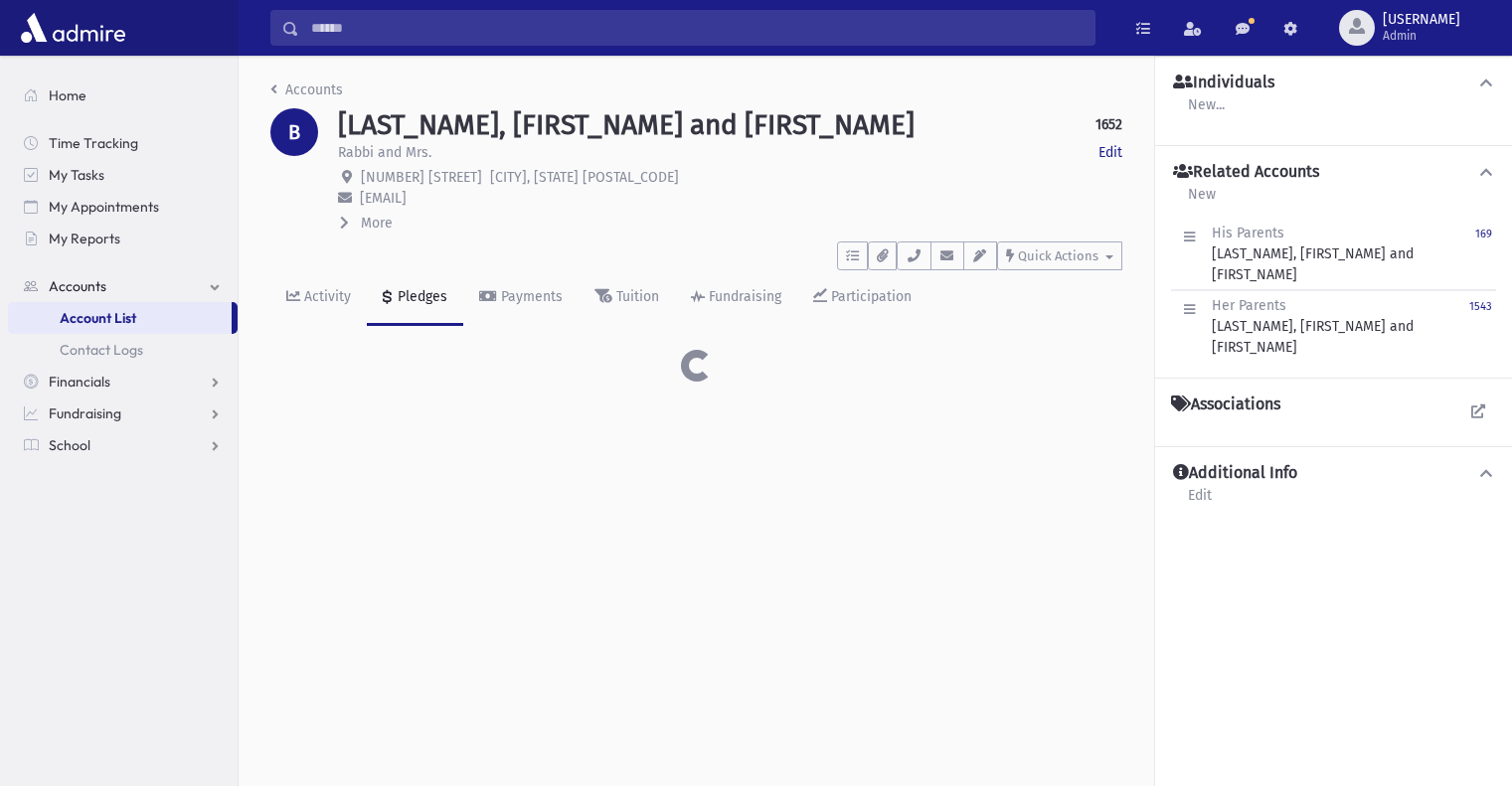 scroll, scrollTop: 0, scrollLeft: 0, axis: both 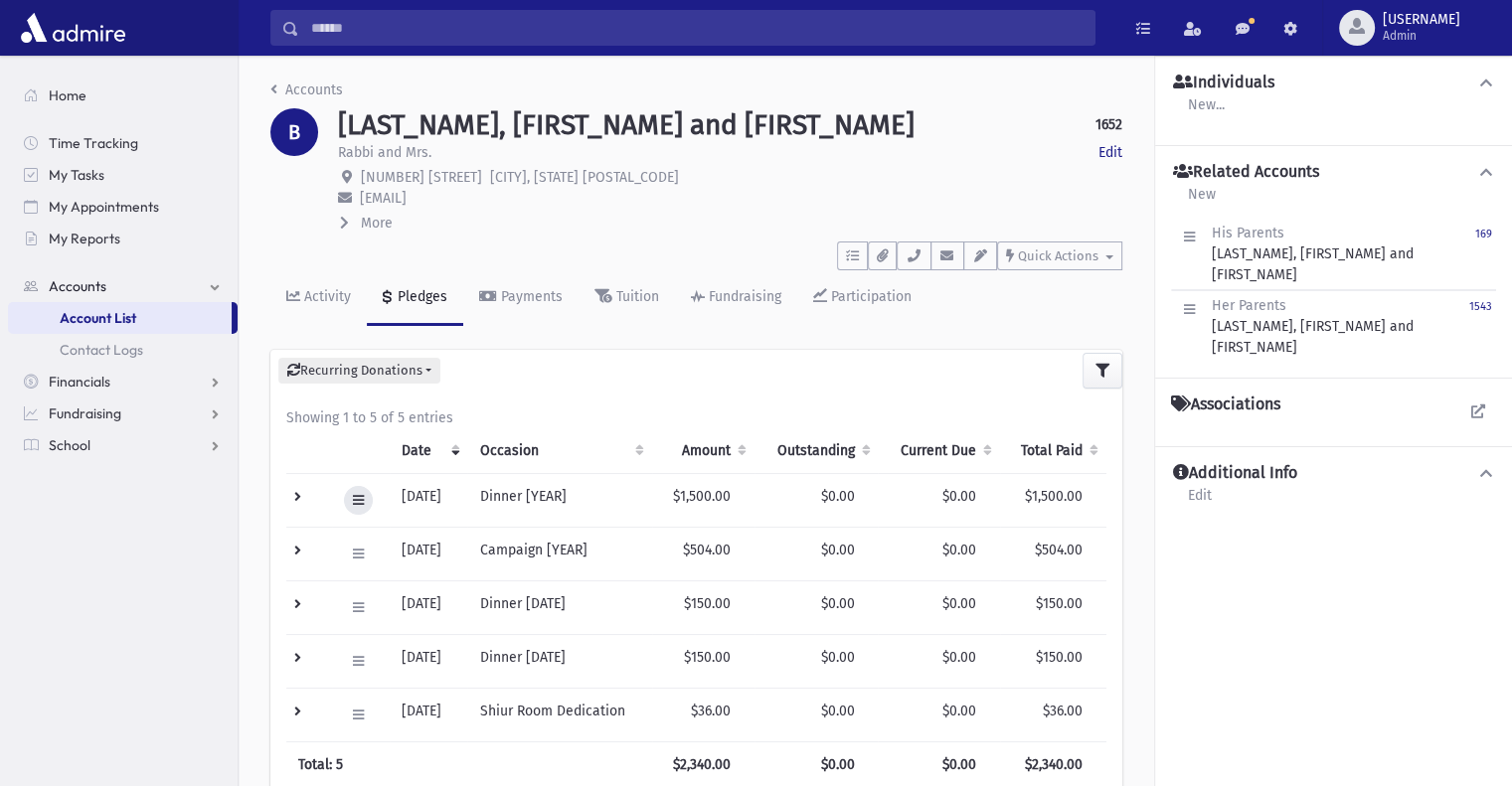 click at bounding box center [358, 500] 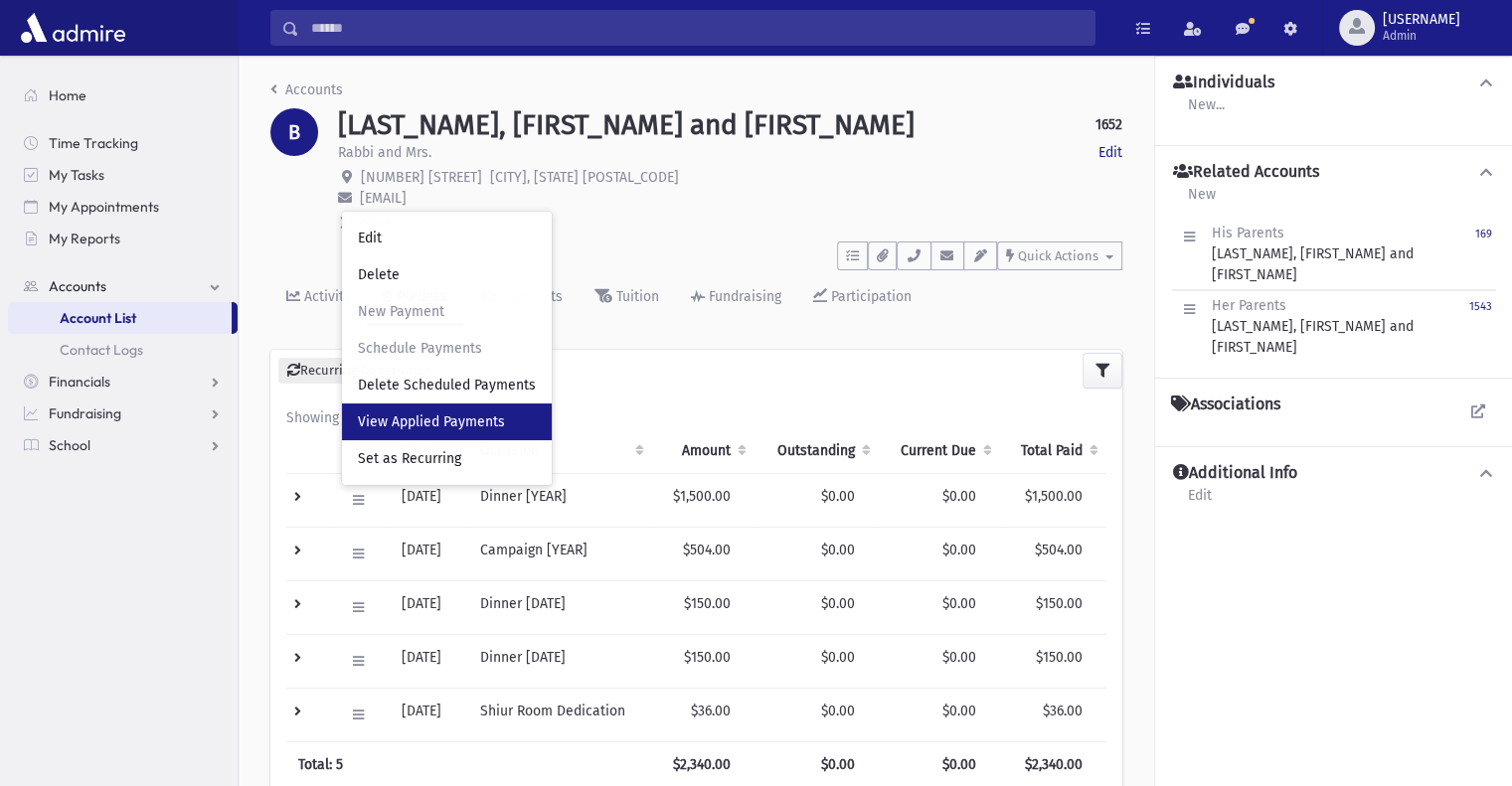 click on "View Applied Payments" at bounding box center (431, 421) 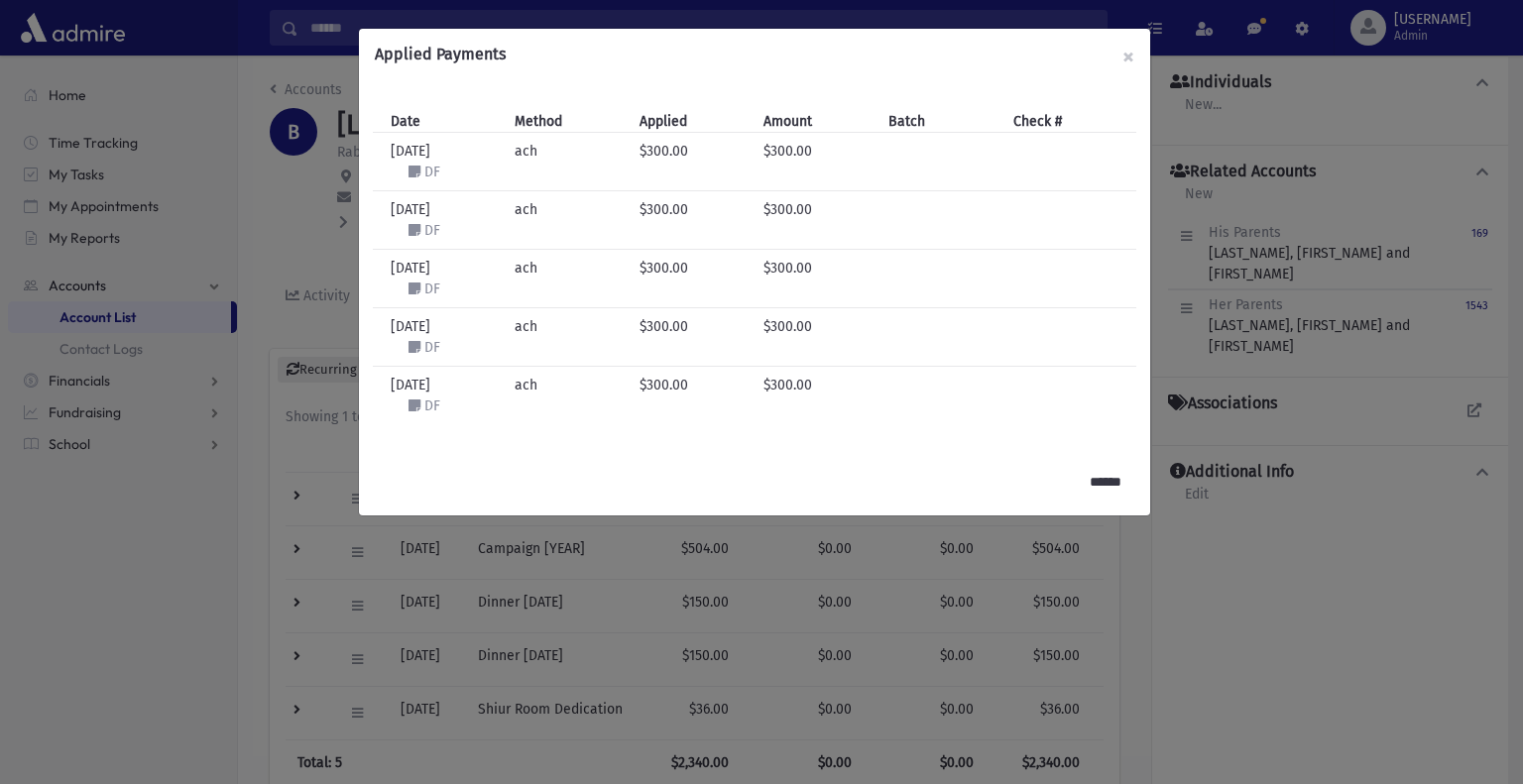 click on "******" at bounding box center [755, 482] 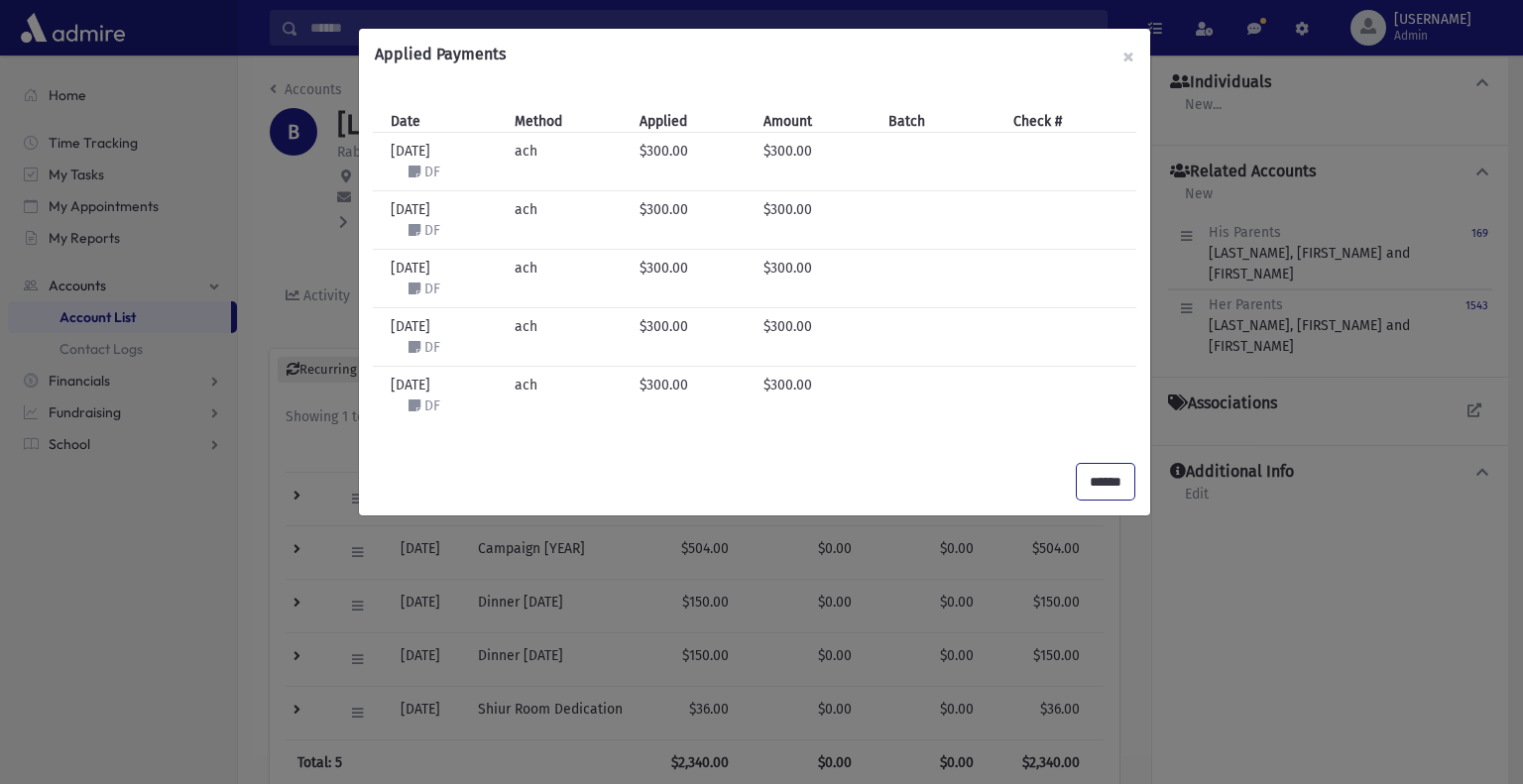 click on "******" at bounding box center (1106, 482) 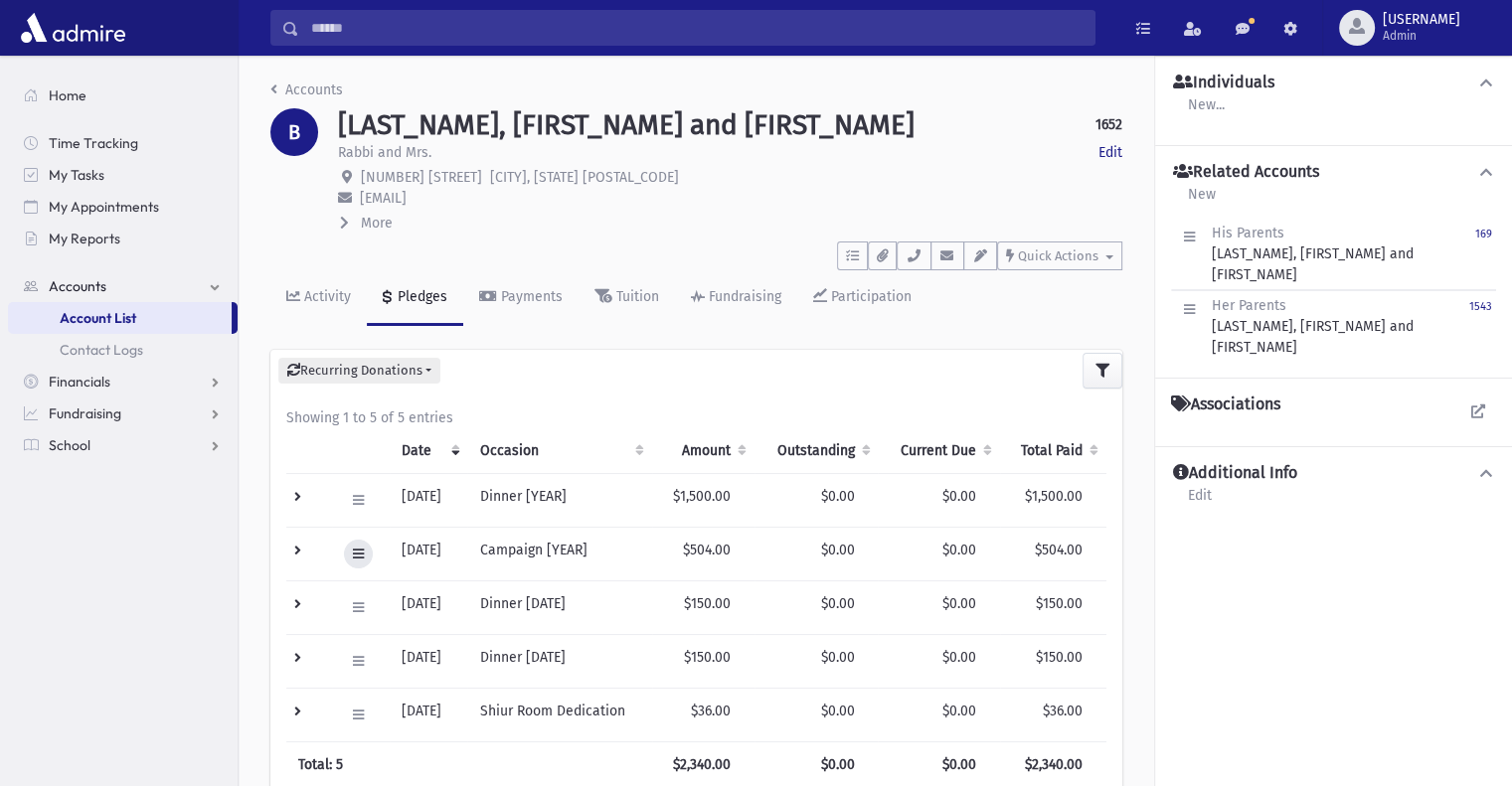 click at bounding box center (358, 553) 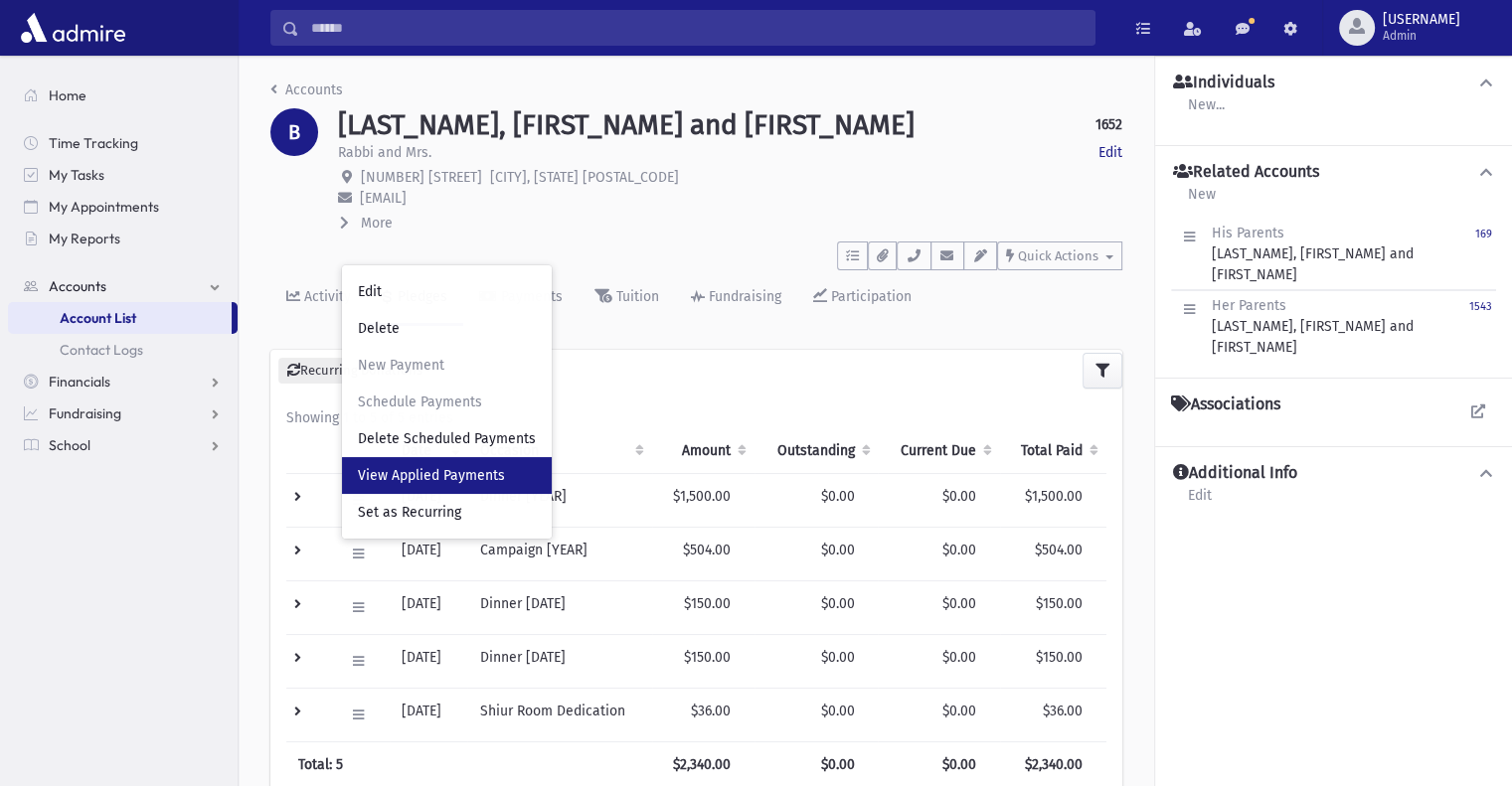click on "View Applied Payments" at bounding box center (431, 475) 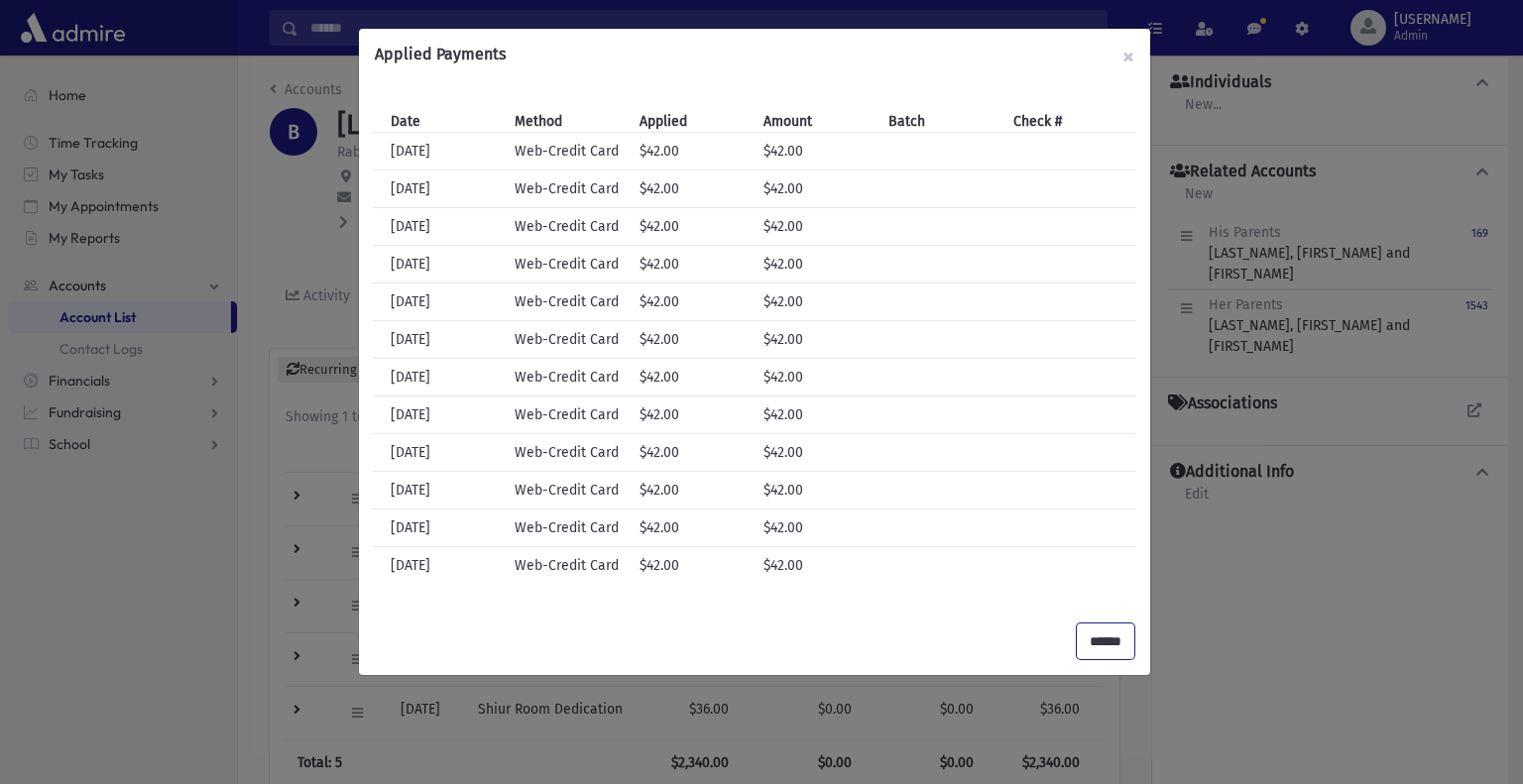 click on "******" at bounding box center (1106, 641) 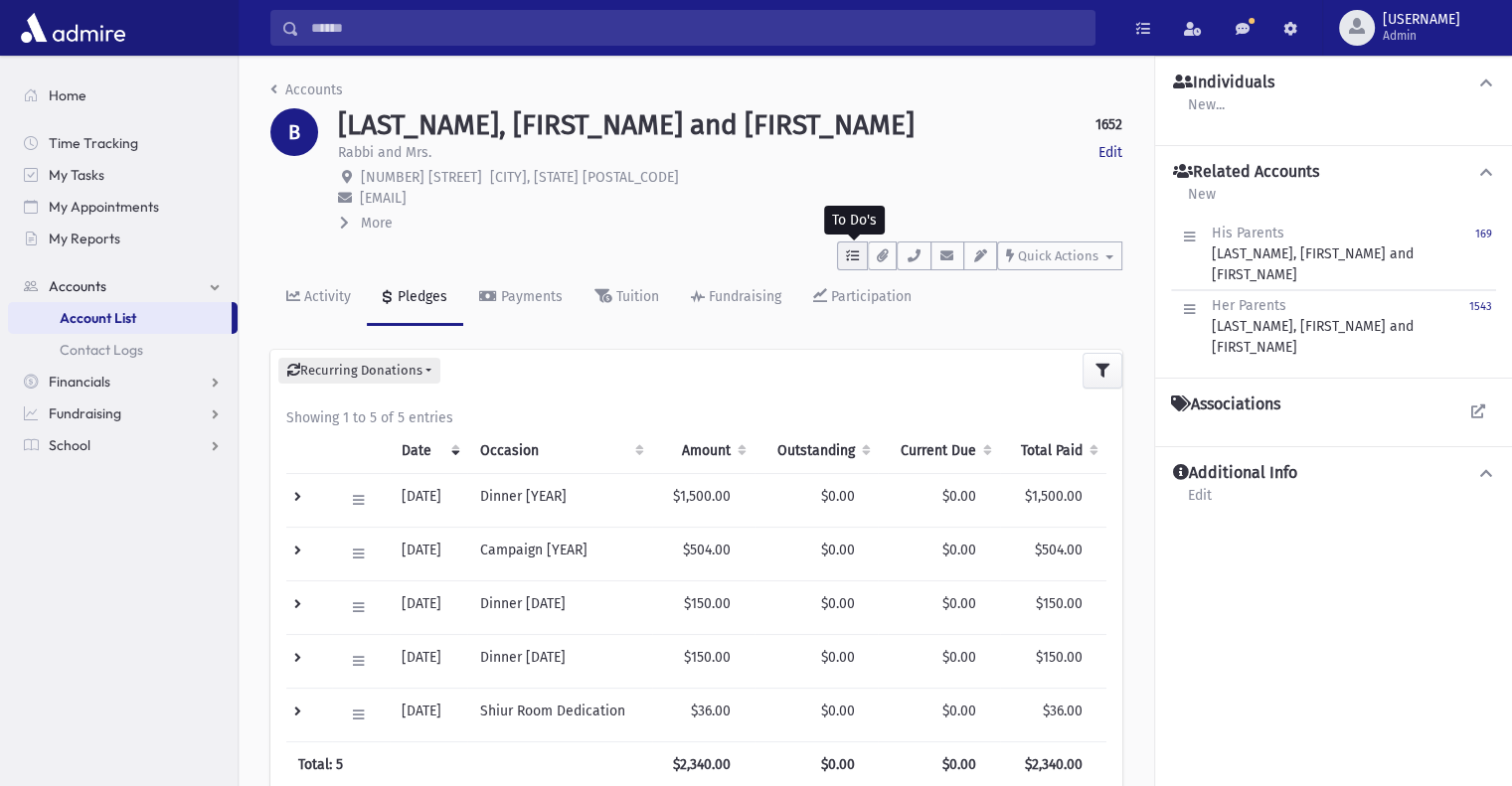 click at bounding box center [852, 255] 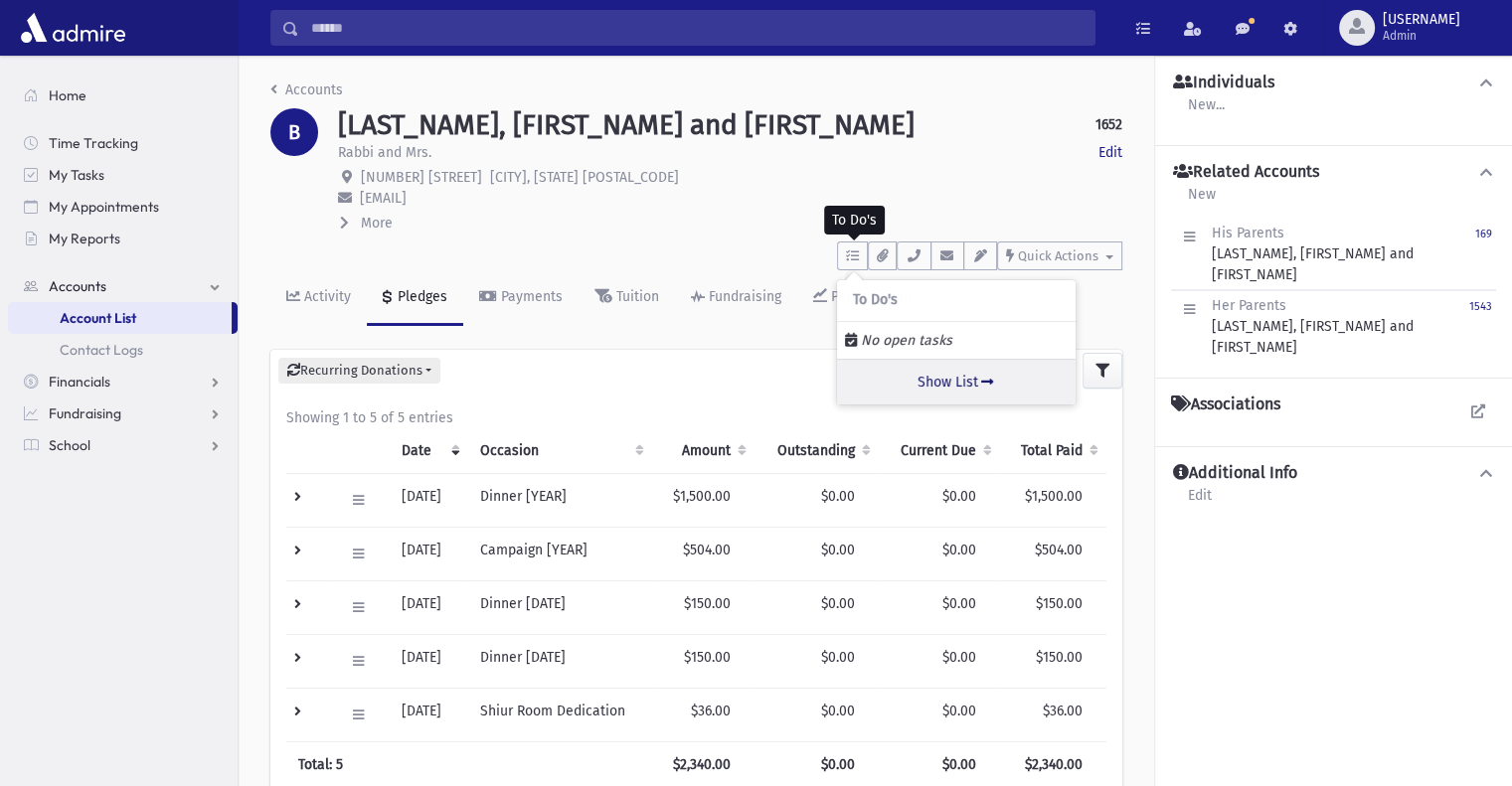 click on "Show List" at bounding box center [956, 382] 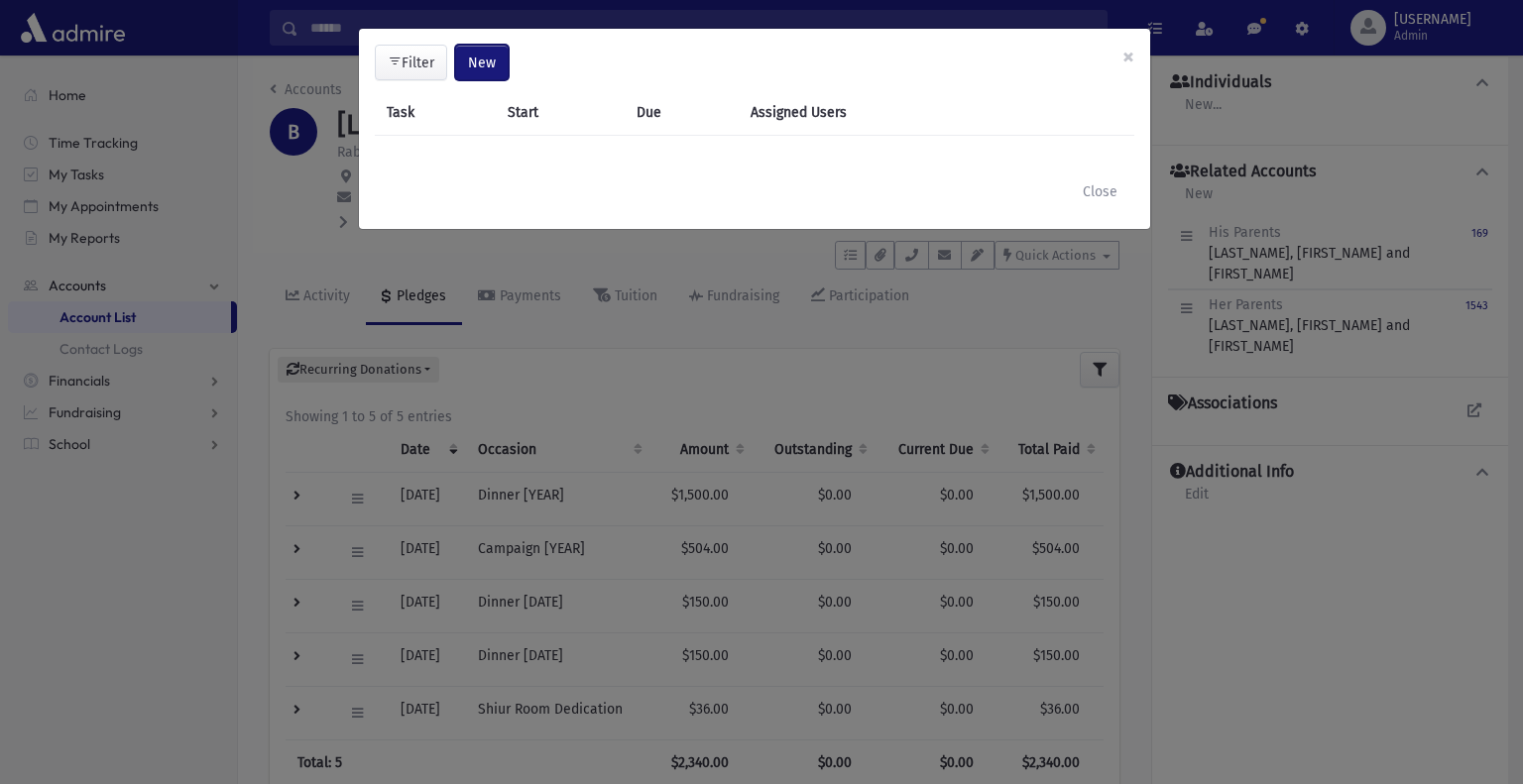 click on "New" at bounding box center (482, 62) 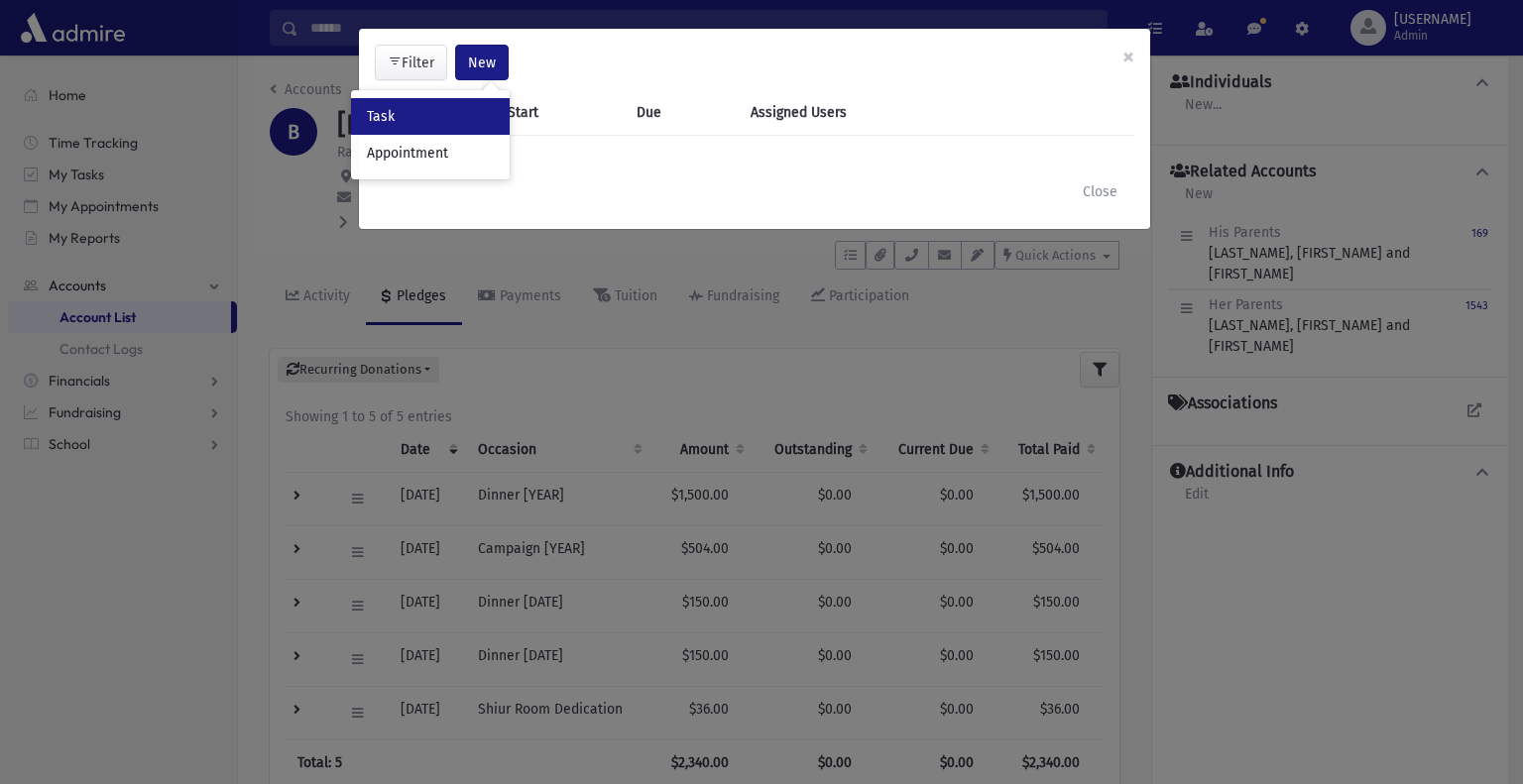 click on "Task" at bounding box center (430, 116) 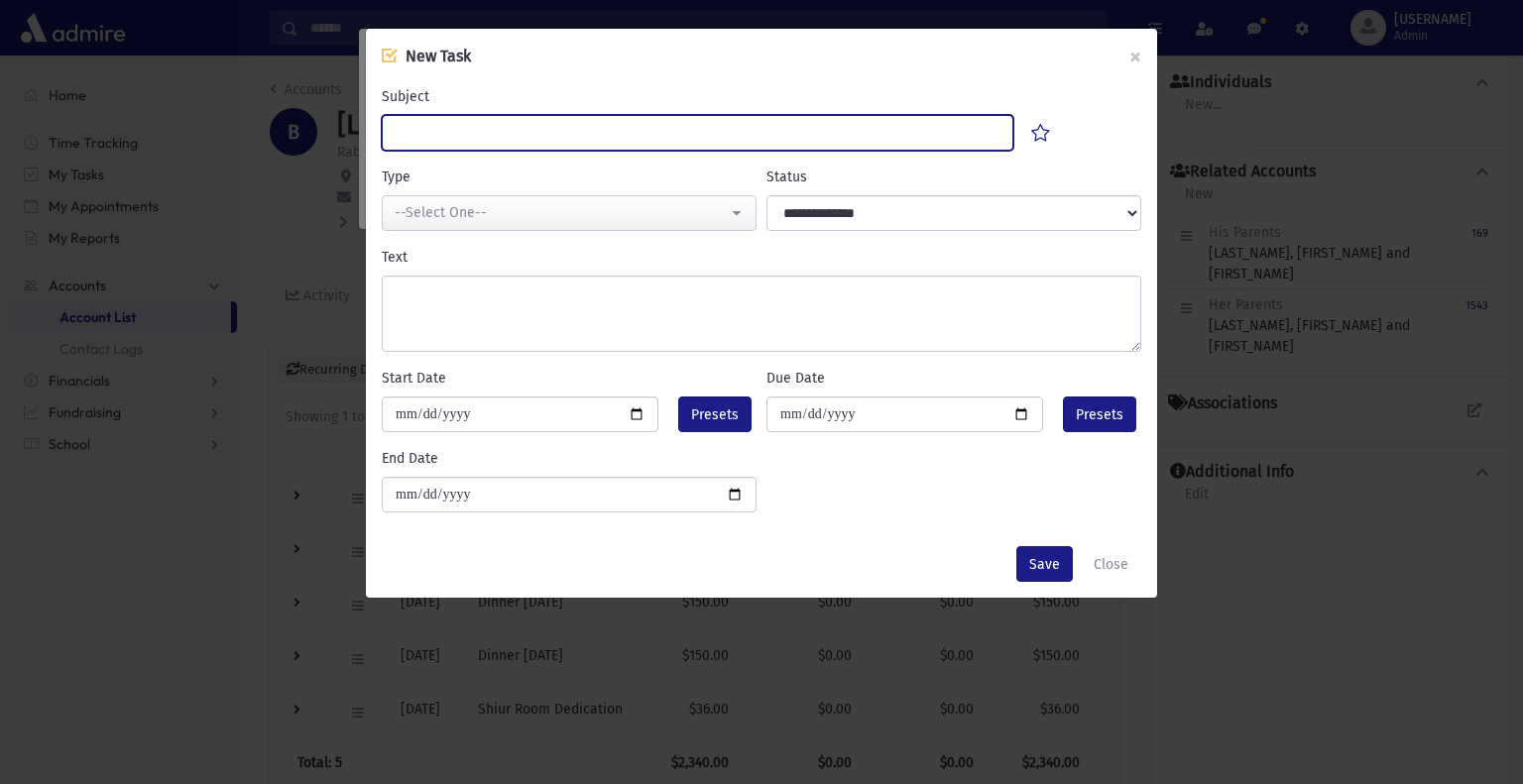 click on "Subject" at bounding box center (697, 133) 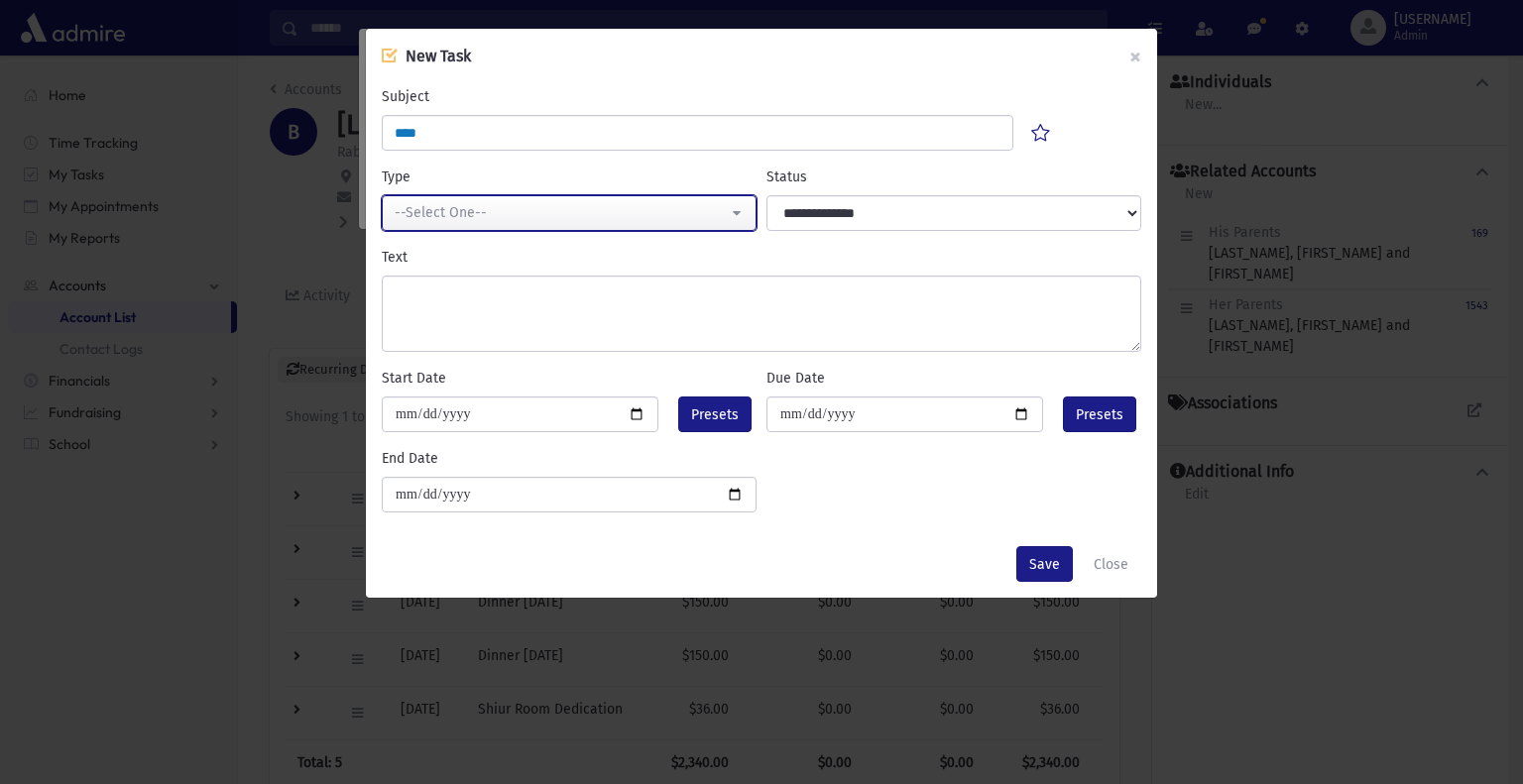 drag, startPoint x: 455, startPoint y: 213, endPoint x: 451, endPoint y: 231, distance: 18.439089 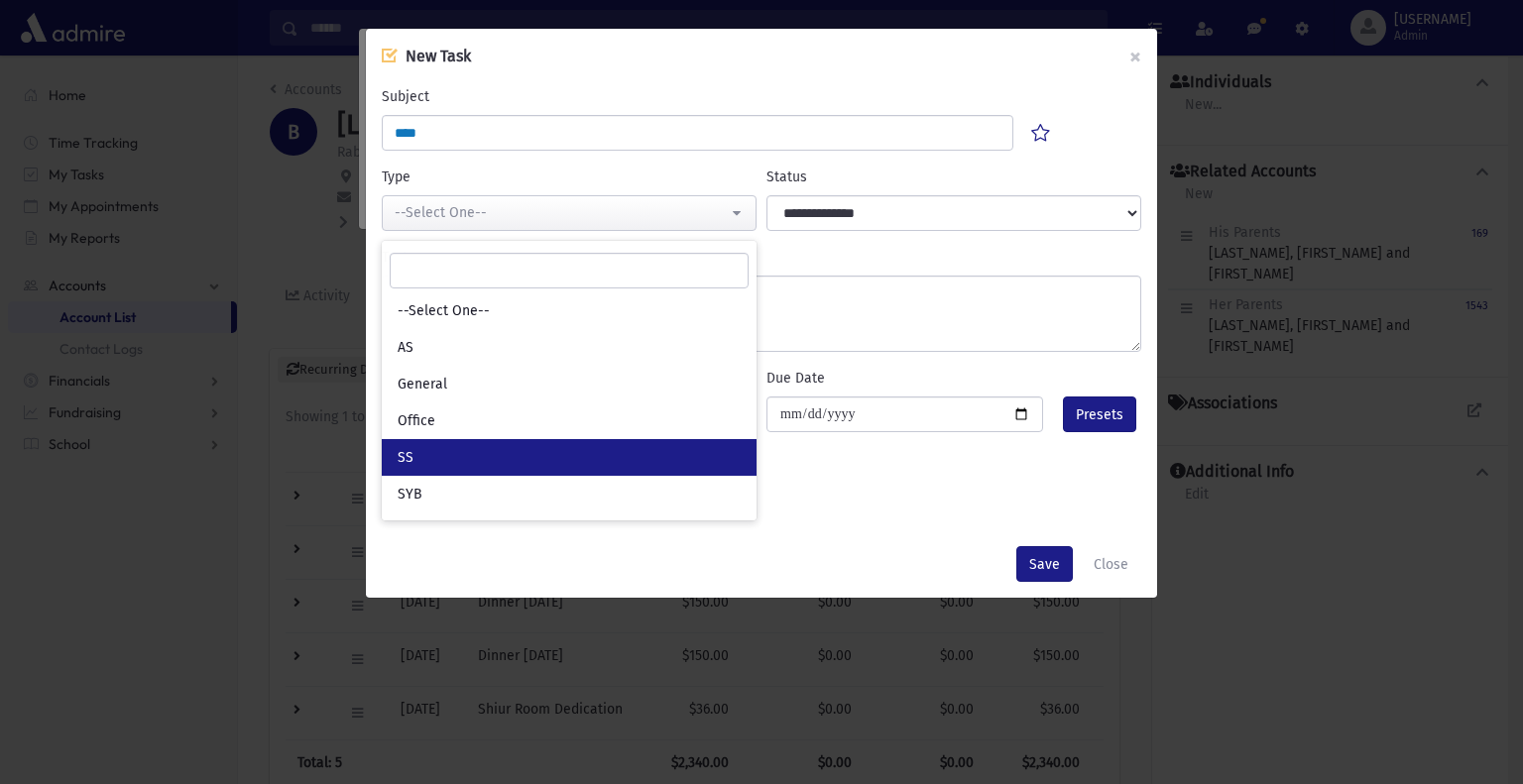 drag, startPoint x: 424, startPoint y: 451, endPoint x: 436, endPoint y: 386, distance: 66.09841 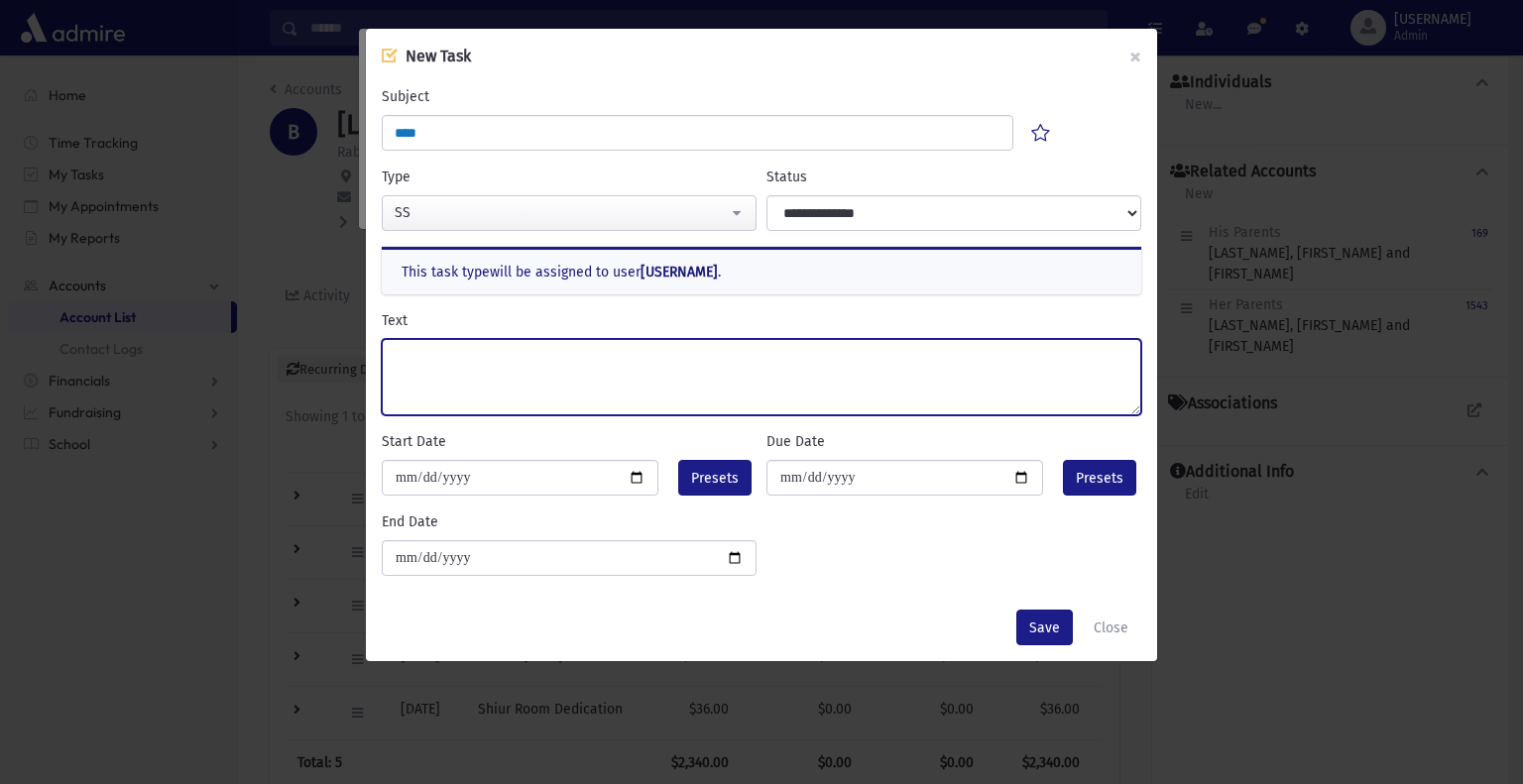 click on "Text" at bounding box center (762, 377) 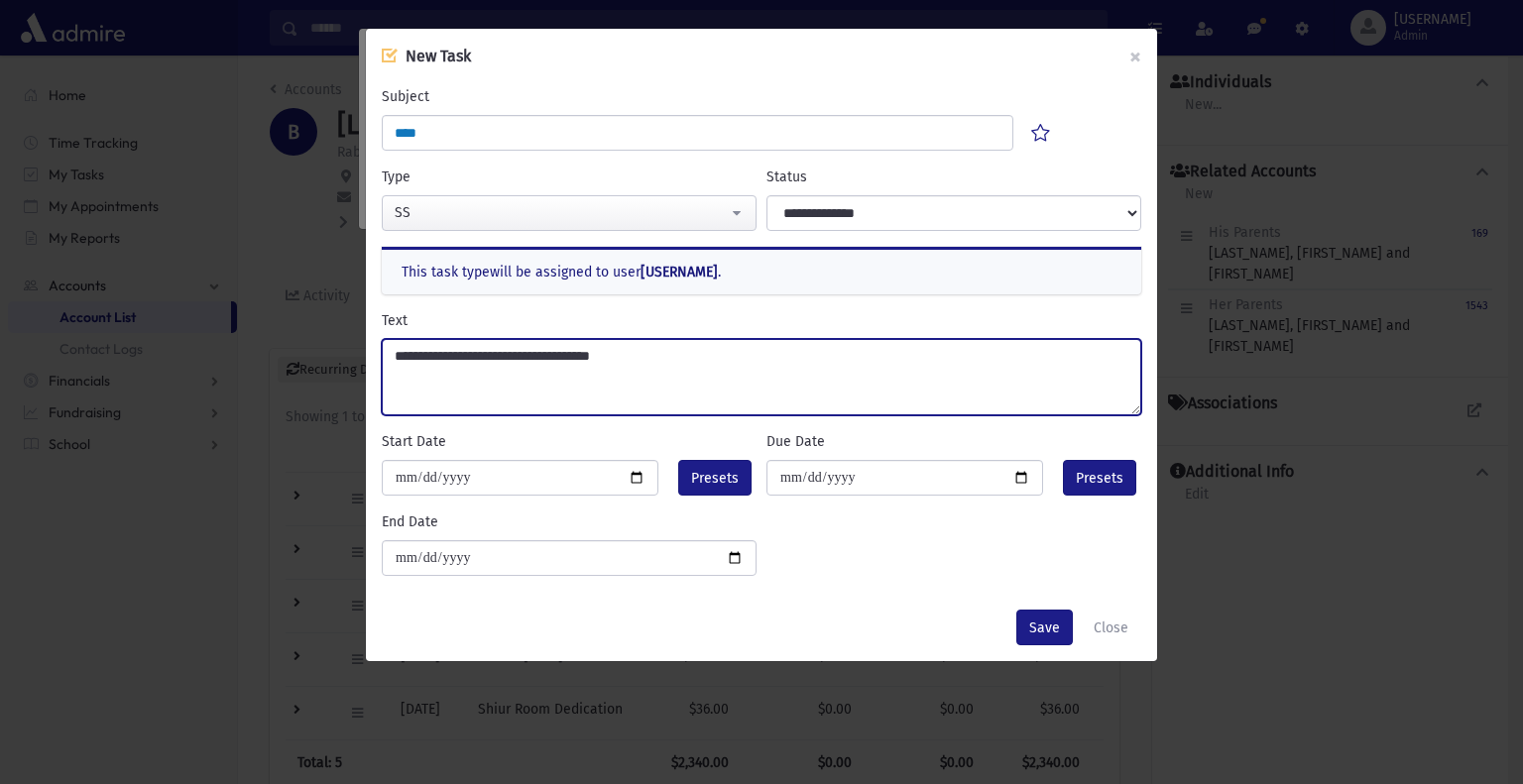 type on "**********" 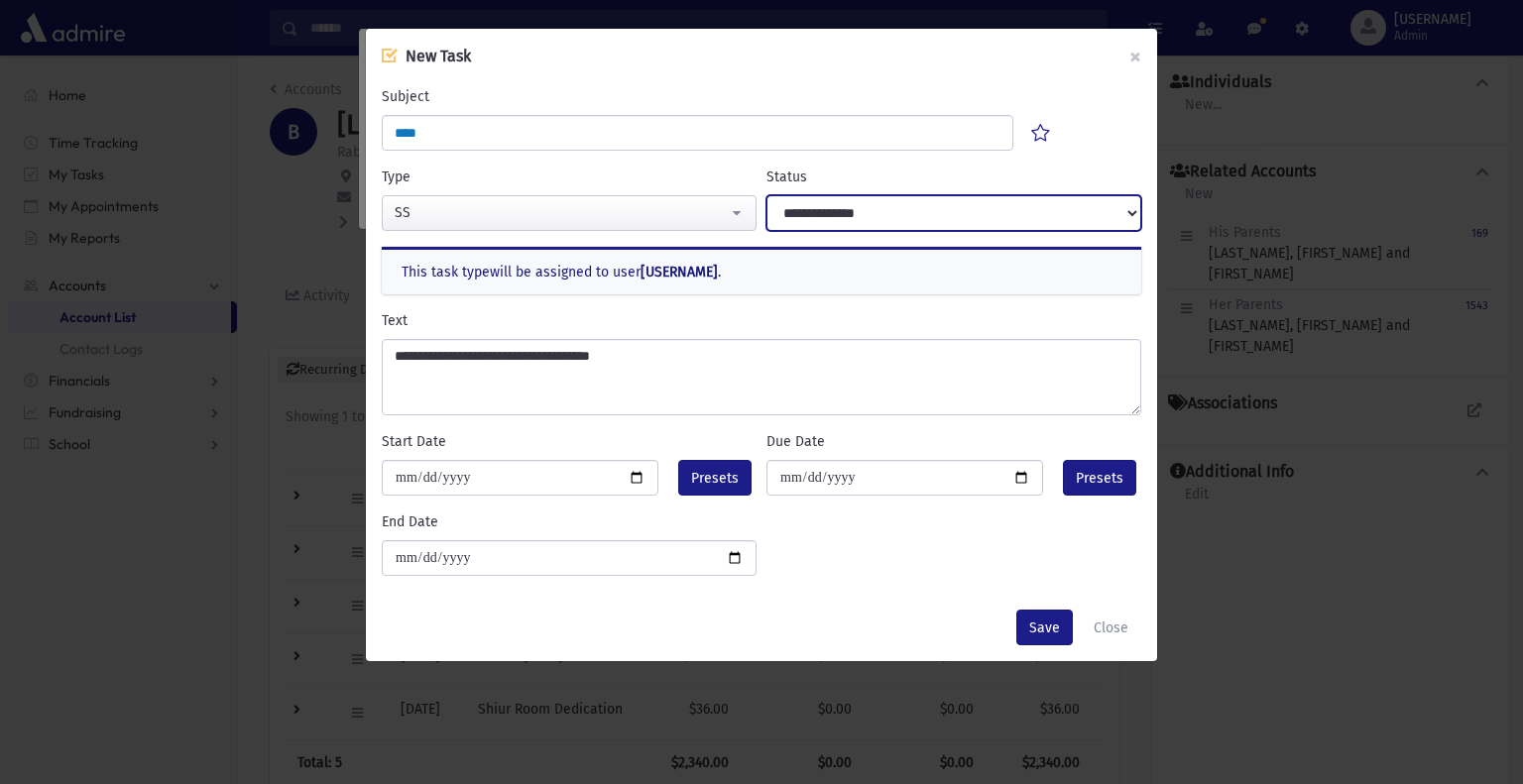 click on "**********" at bounding box center [954, 213] 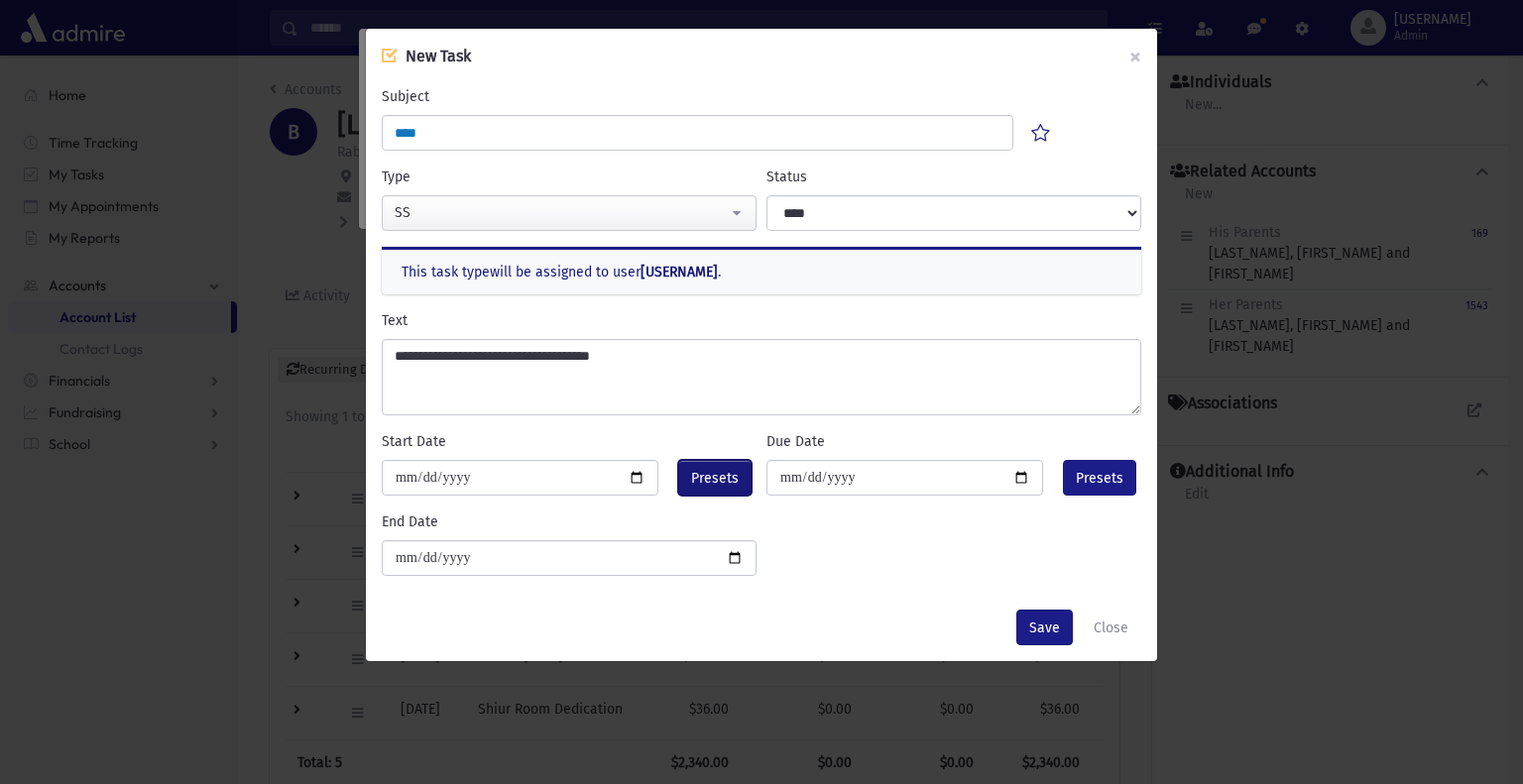click on "Presets" at bounding box center (715, 478) 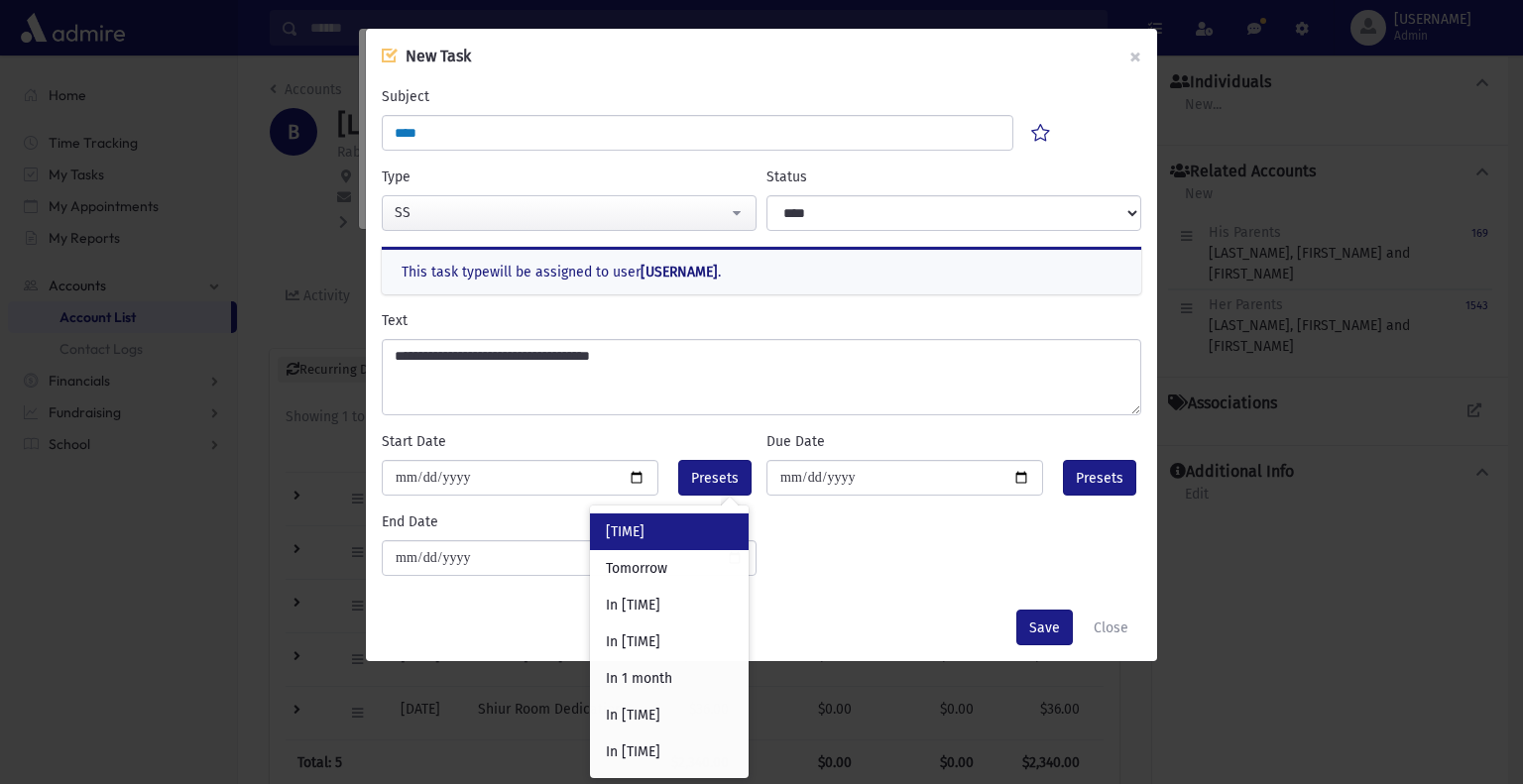 click on "Today" at bounding box center [669, 531] 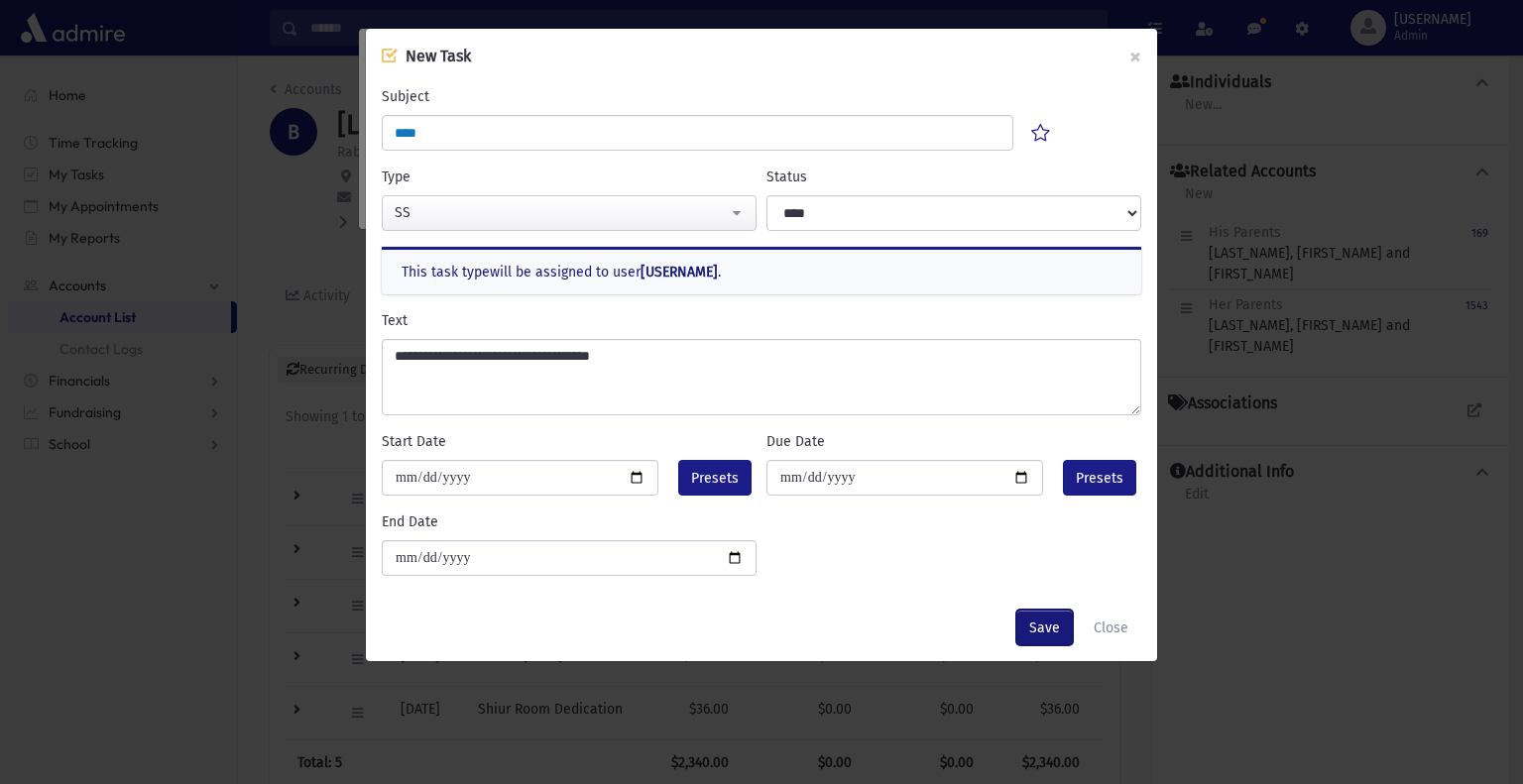 click on "Save" at bounding box center (1044, 627) 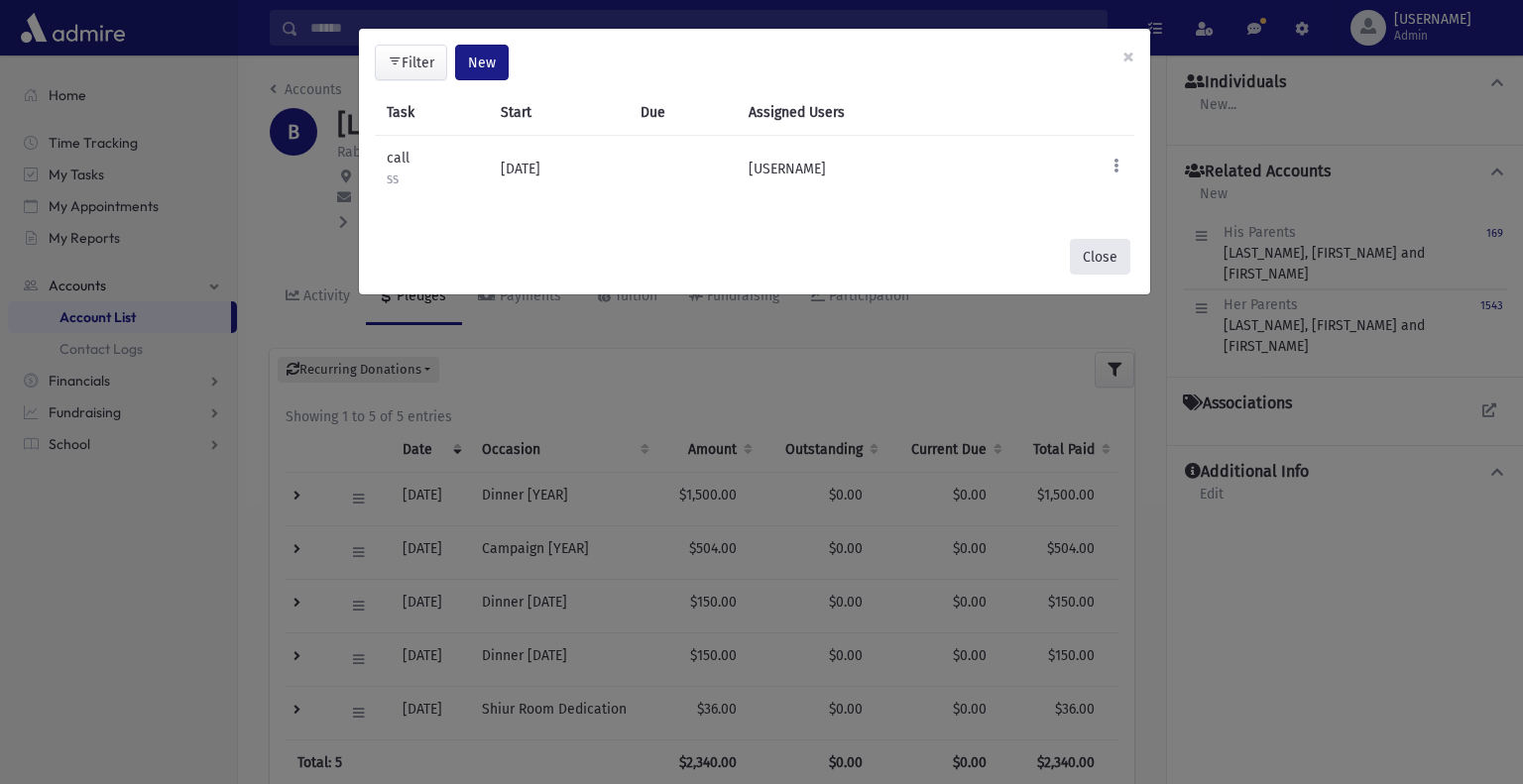 click on "Close" at bounding box center (1100, 257) 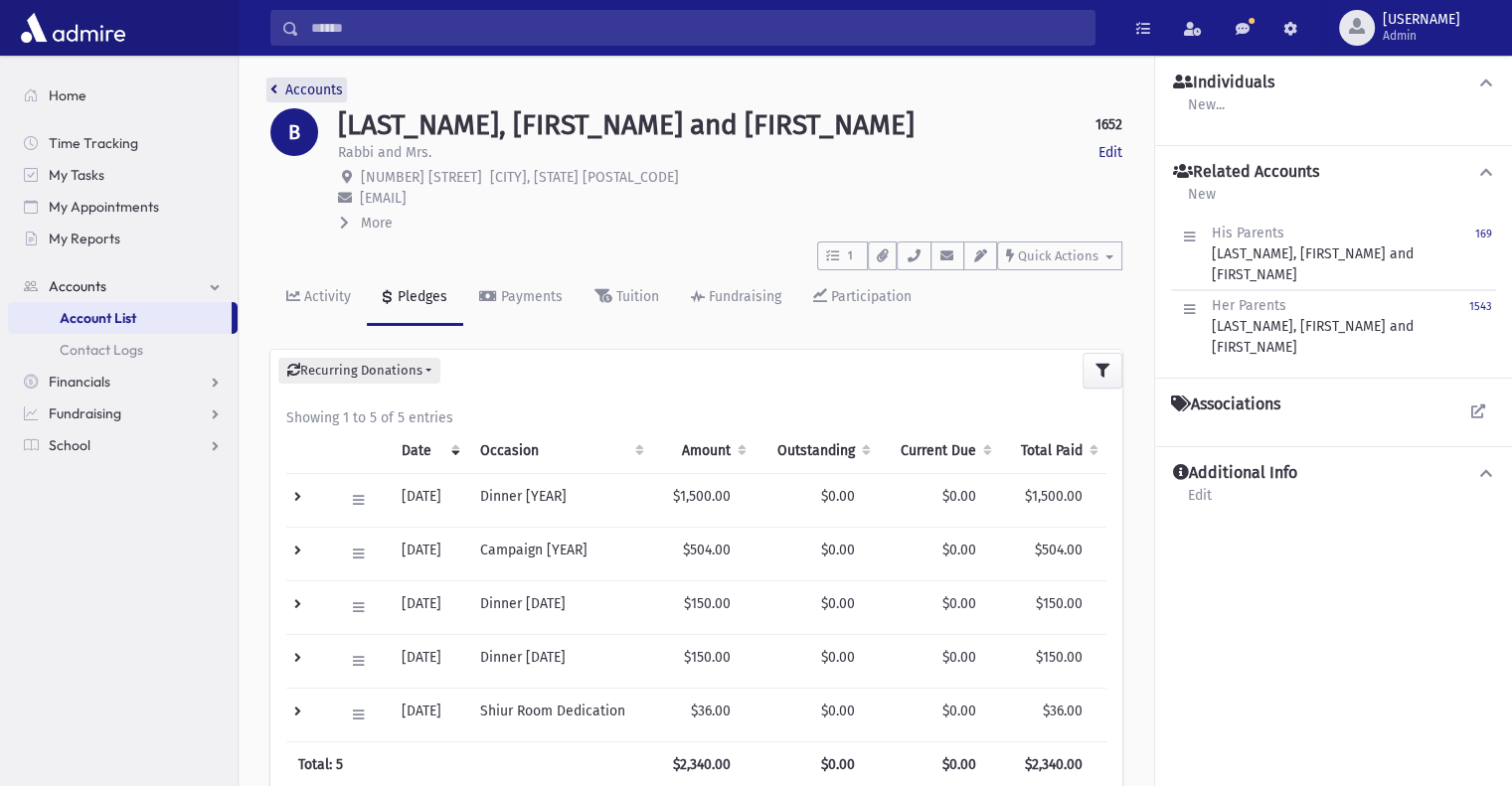 click on "Accounts" at bounding box center (306, 89) 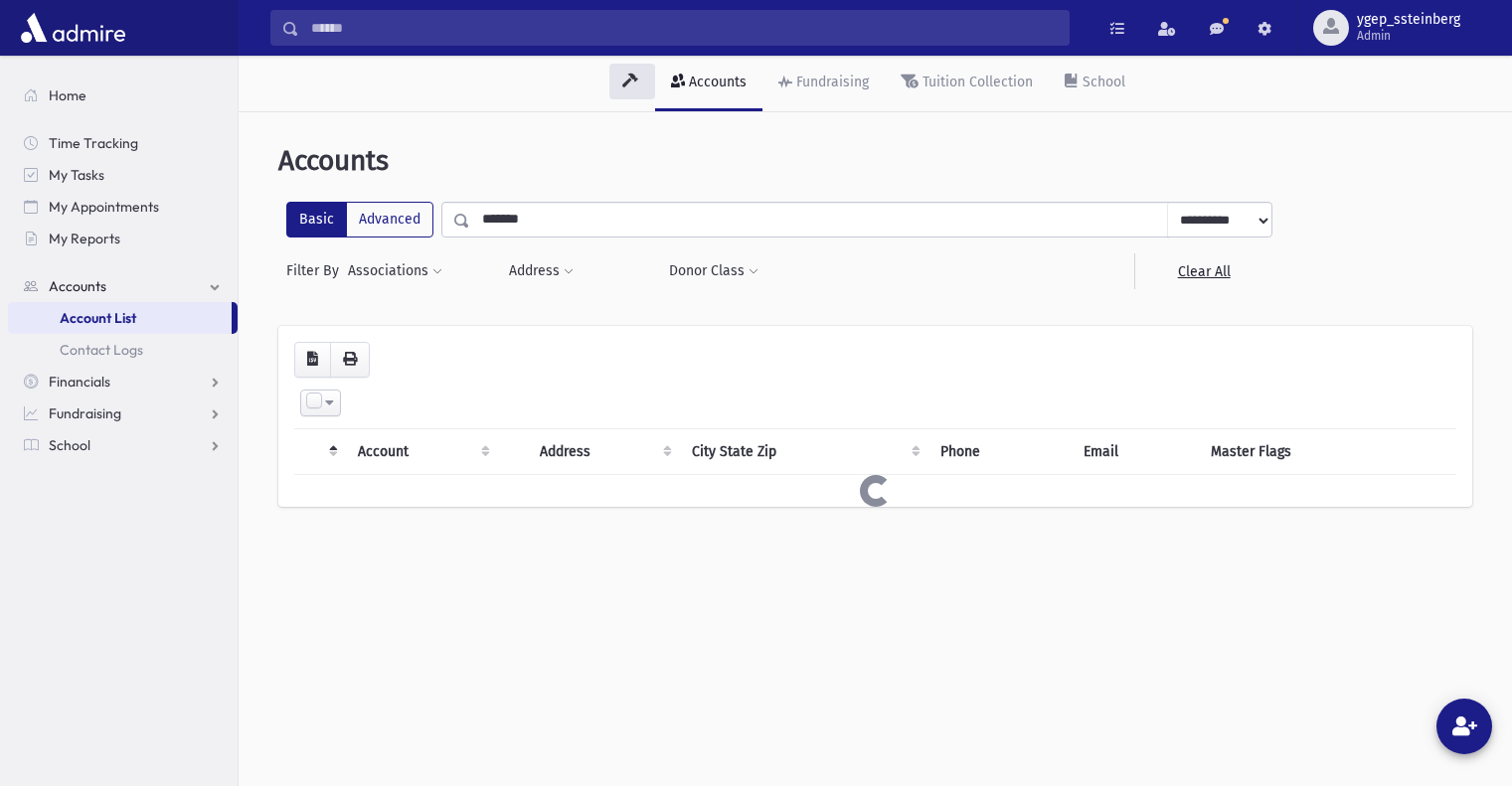 scroll, scrollTop: 0, scrollLeft: 0, axis: both 